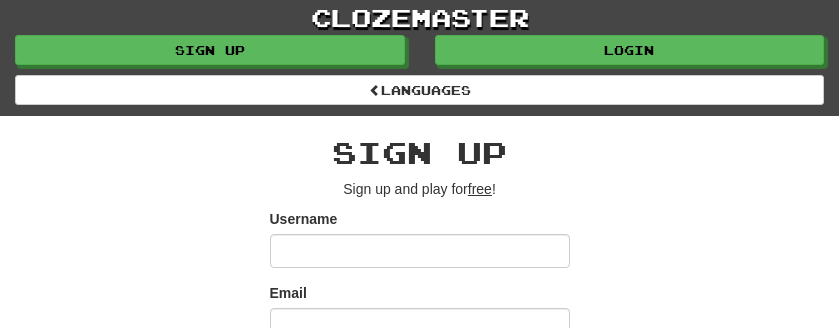 scroll, scrollTop: 0, scrollLeft: 0, axis: both 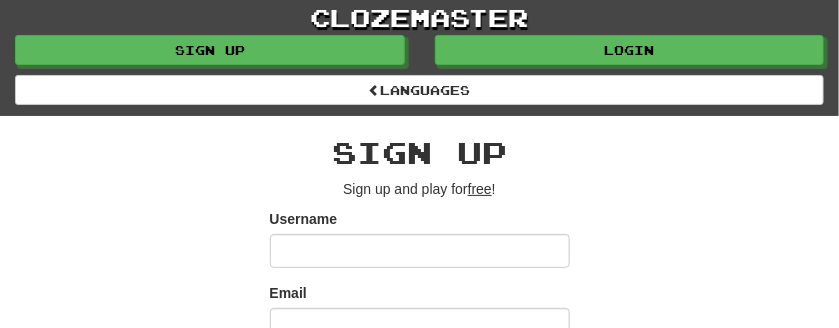 type on "**********" 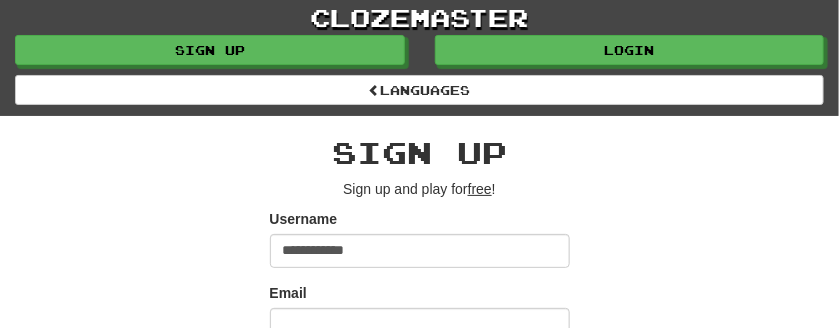 scroll, scrollTop: 200, scrollLeft: 0, axis: vertical 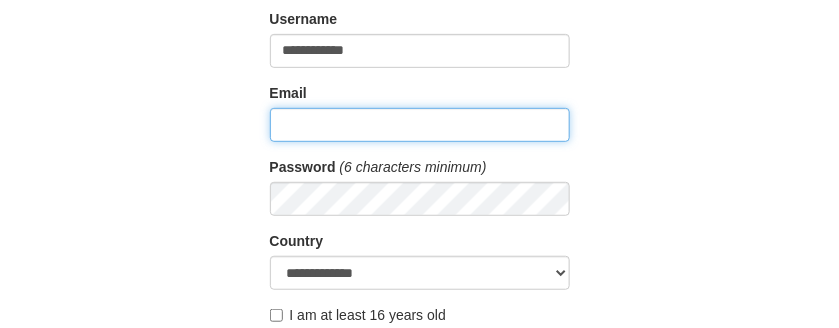 click on "Email" at bounding box center [420, 125] 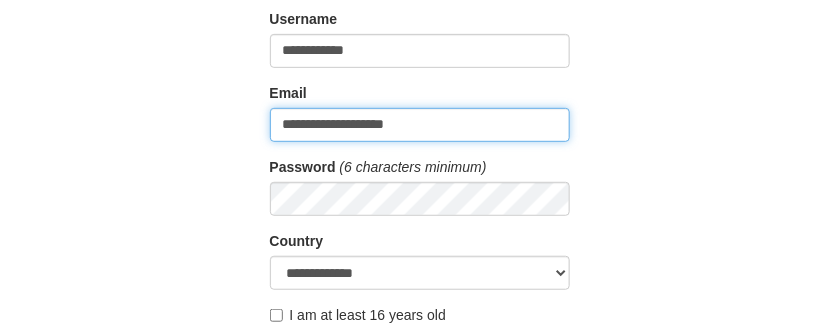type on "**********" 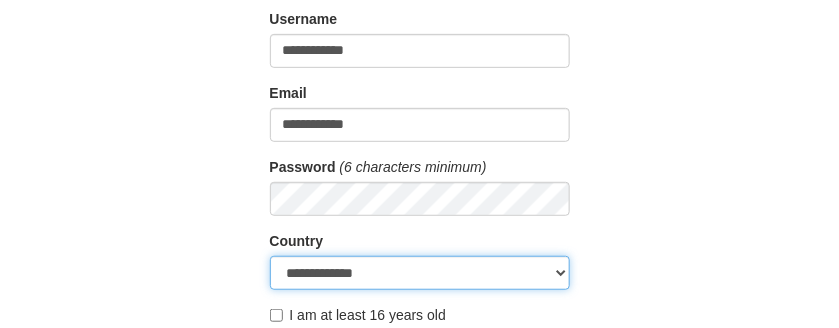 click on "**********" at bounding box center (420, 273) 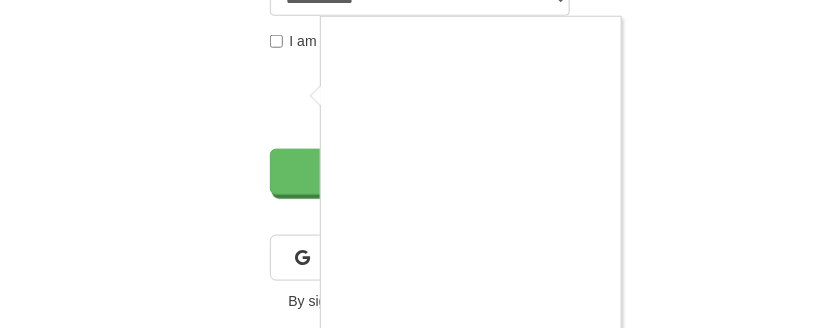 scroll, scrollTop: 500, scrollLeft: 0, axis: vertical 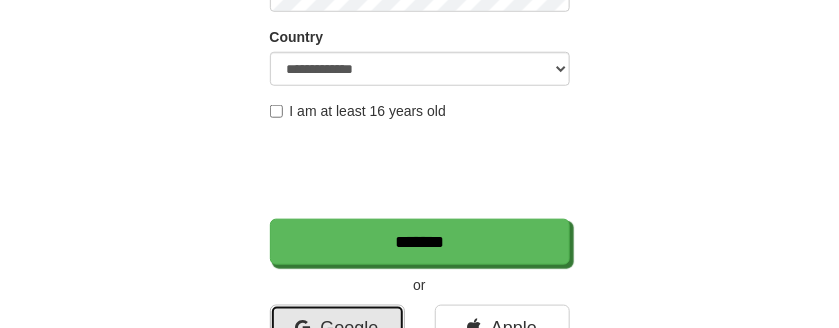 click on "Google" at bounding box center [337, 328] 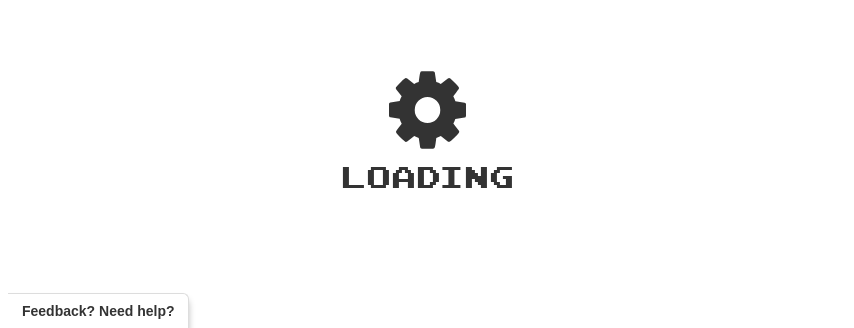 scroll, scrollTop: 0, scrollLeft: 0, axis: both 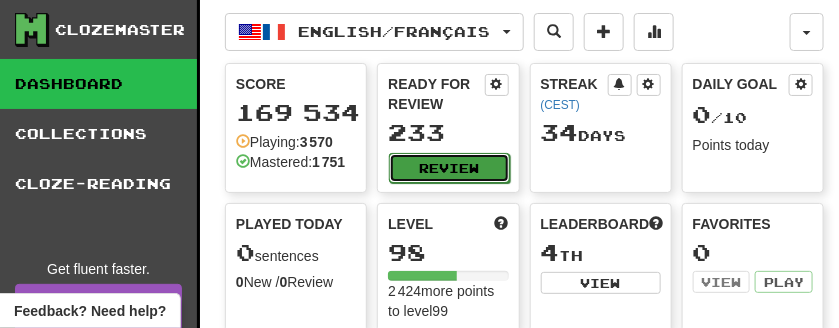 click on "Review" at bounding box center [449, 168] 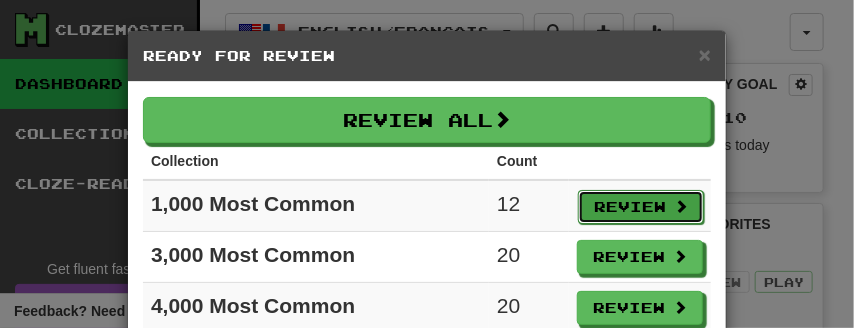 click on "Review" at bounding box center (641, 207) 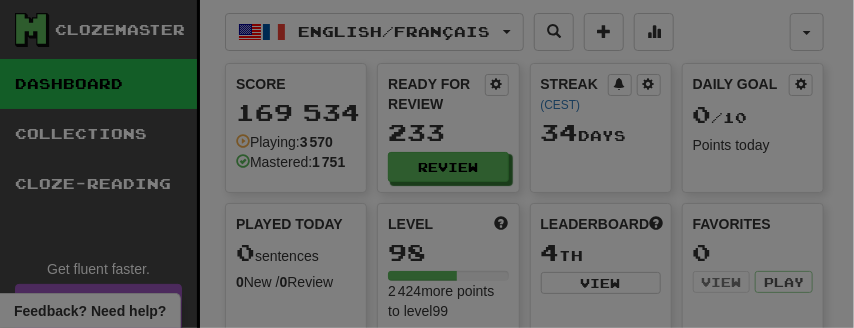 select on "**" 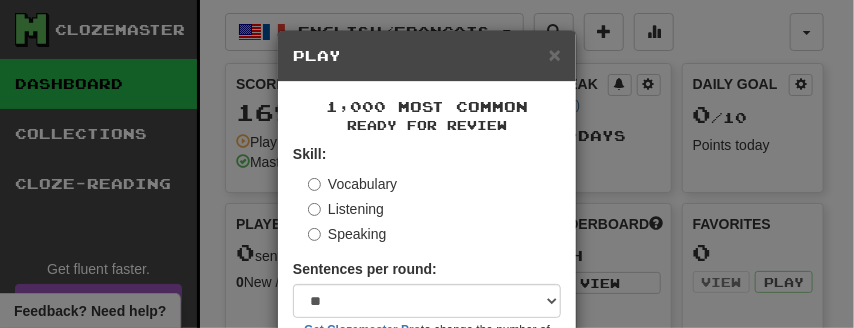 click on "Speaking" at bounding box center [347, 234] 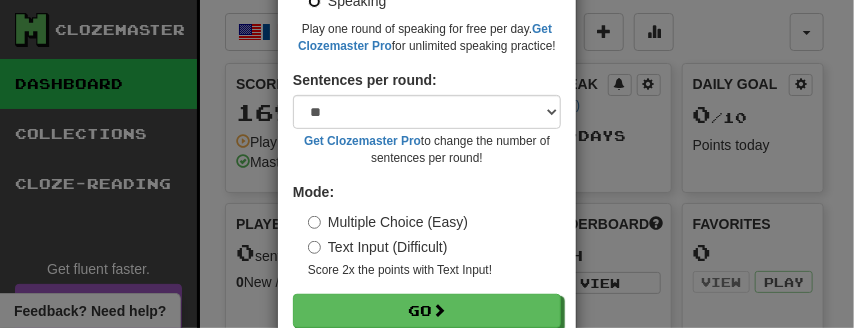 scroll, scrollTop: 277, scrollLeft: 0, axis: vertical 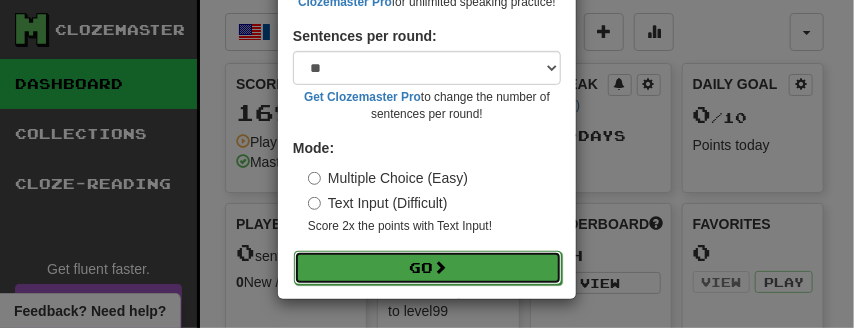 click on "Go" at bounding box center [428, 268] 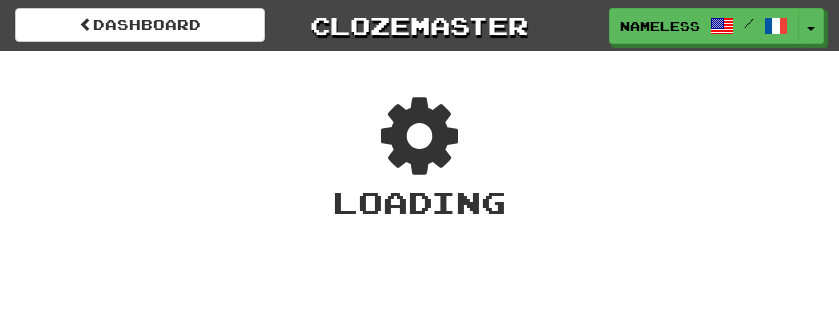scroll, scrollTop: 0, scrollLeft: 0, axis: both 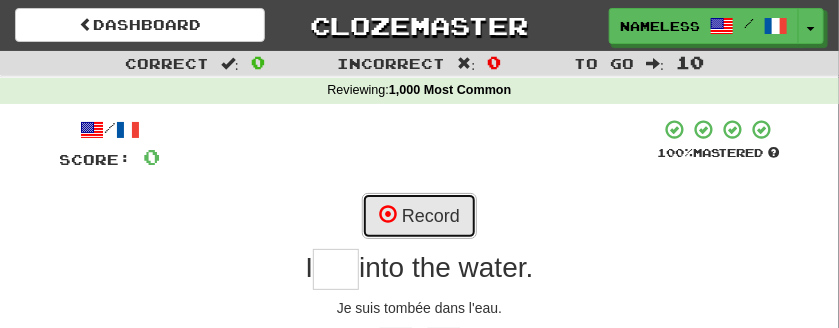 click on "Record" at bounding box center [419, 216] 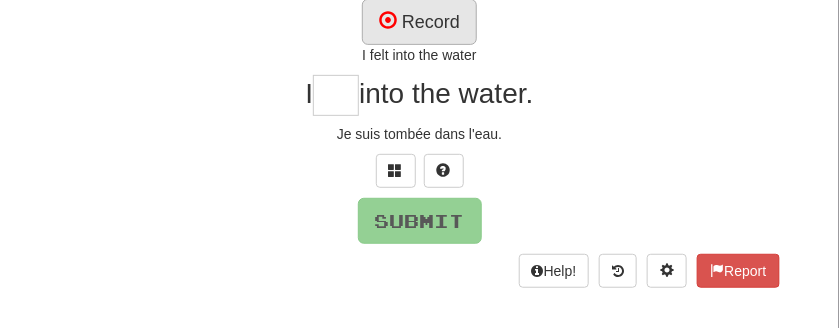 scroll, scrollTop: 200, scrollLeft: 0, axis: vertical 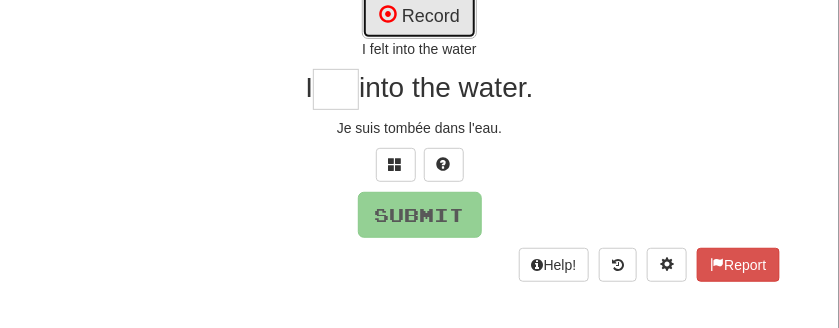 click on "Record" at bounding box center [419, 16] 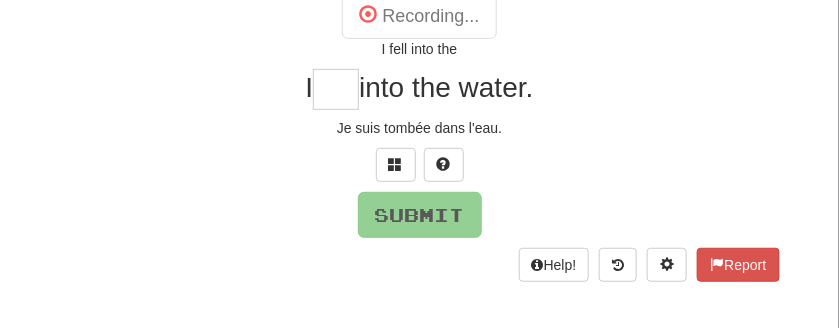 type on "****" 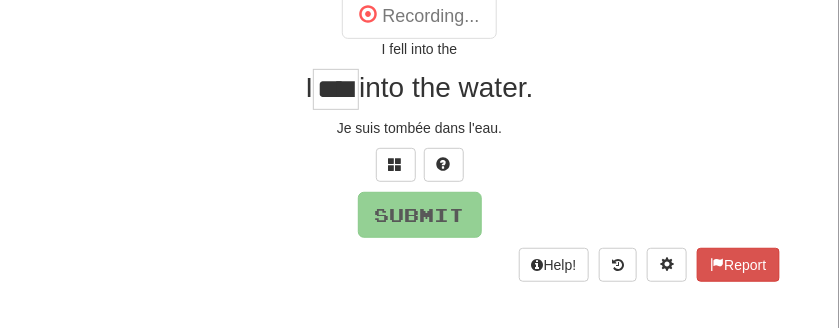 scroll, scrollTop: 205, scrollLeft: 0, axis: vertical 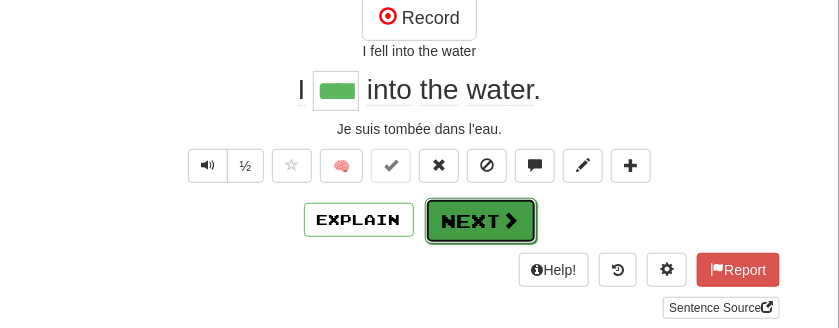 click on "Next" at bounding box center [481, 221] 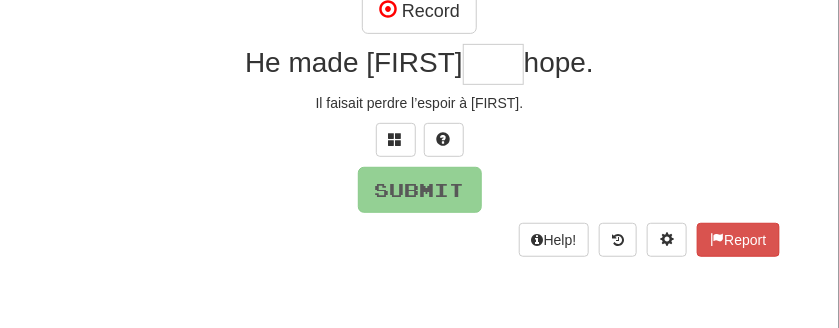 scroll, scrollTop: 200, scrollLeft: 0, axis: vertical 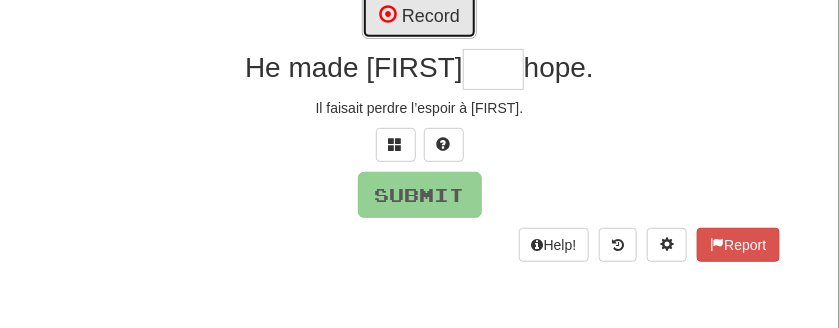 click on "Record" at bounding box center [419, 16] 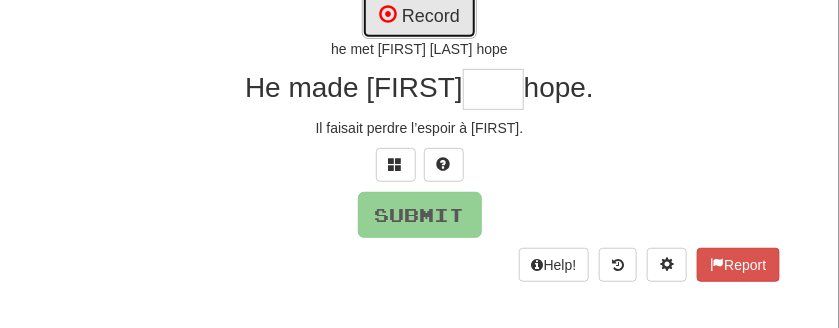 click on "Record" at bounding box center (419, 16) 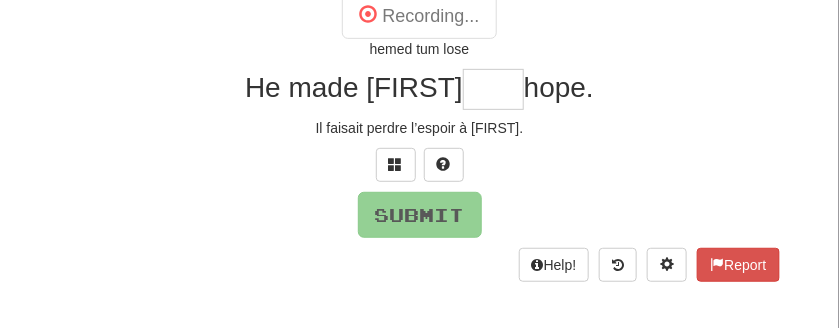 type on "****" 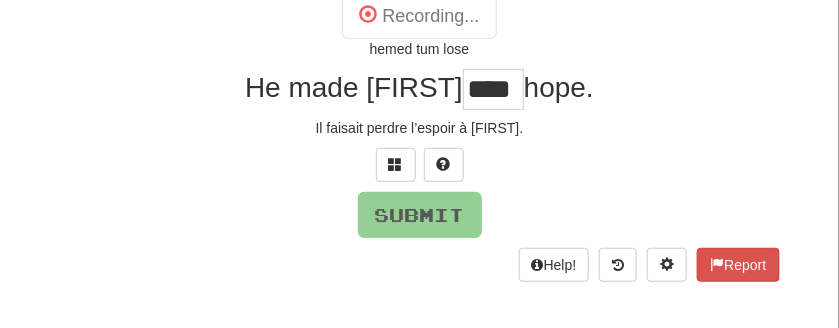 scroll, scrollTop: 205, scrollLeft: 0, axis: vertical 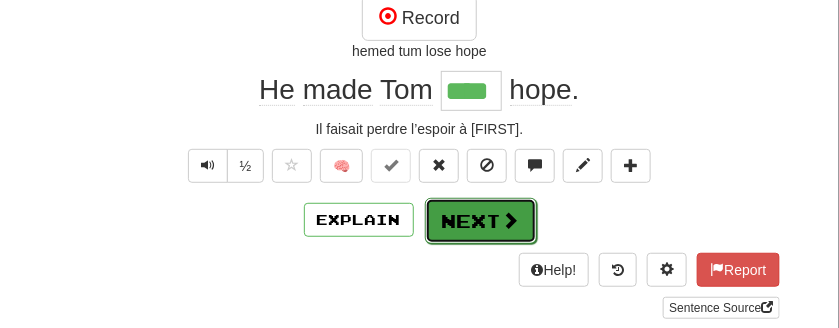 click on "Next" at bounding box center [481, 221] 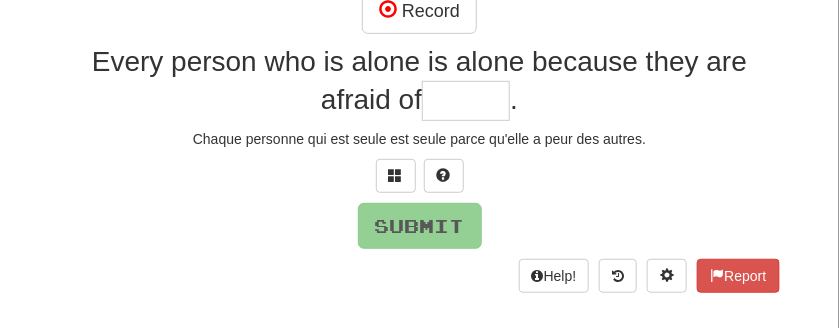scroll, scrollTop: 200, scrollLeft: 0, axis: vertical 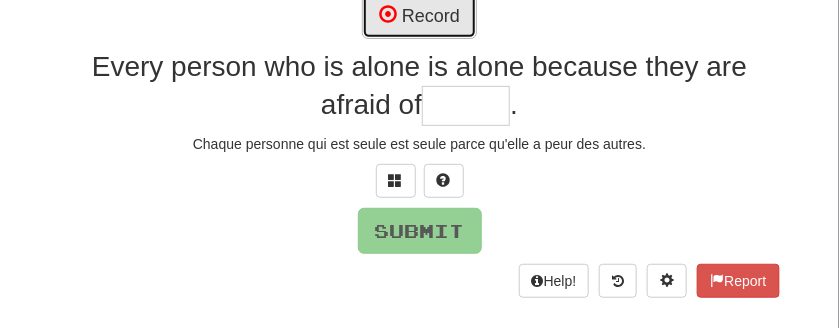 click on "Record" at bounding box center (419, 16) 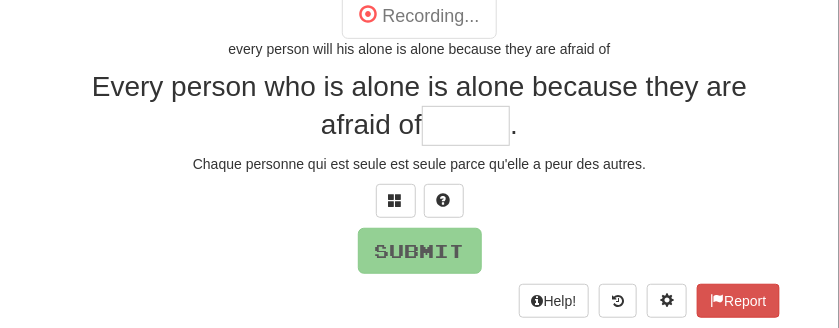 type on "******" 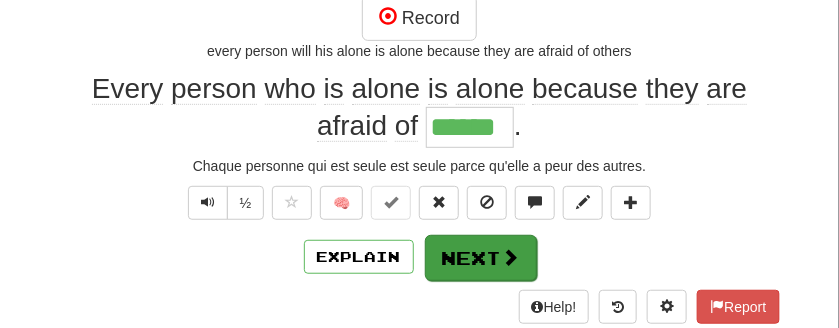 scroll, scrollTop: 5, scrollLeft: 0, axis: vertical 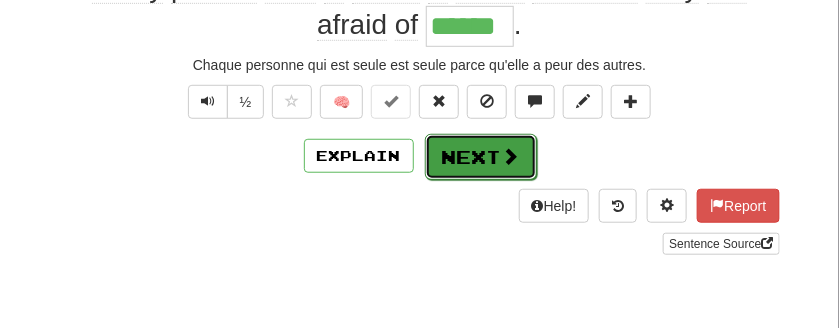 click on "Next" at bounding box center [481, 157] 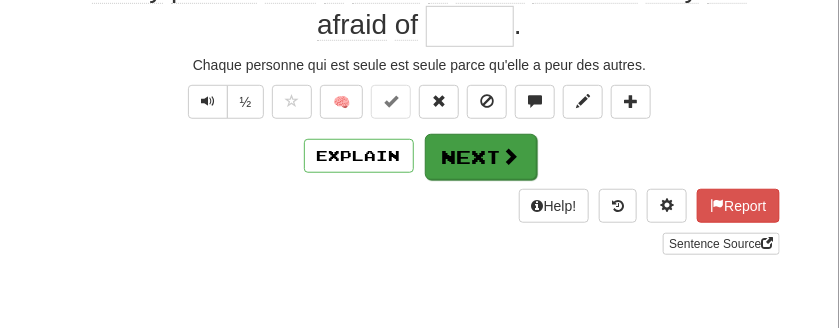 scroll, scrollTop: 104, scrollLeft: 0, axis: vertical 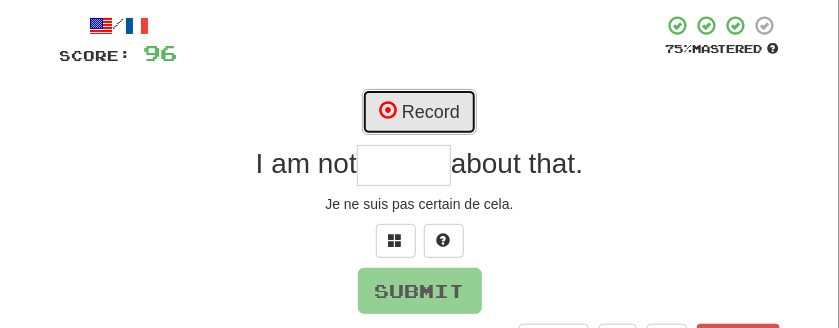 click on "Record" at bounding box center [419, 112] 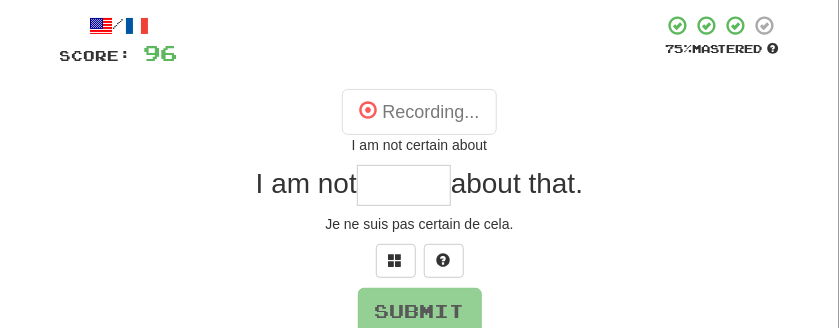 type on "*******" 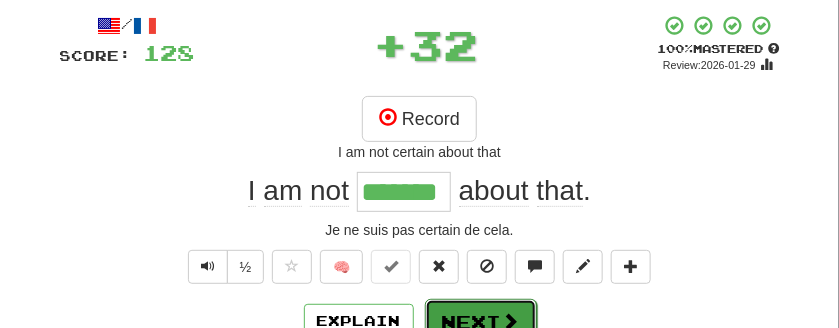 click at bounding box center [511, 321] 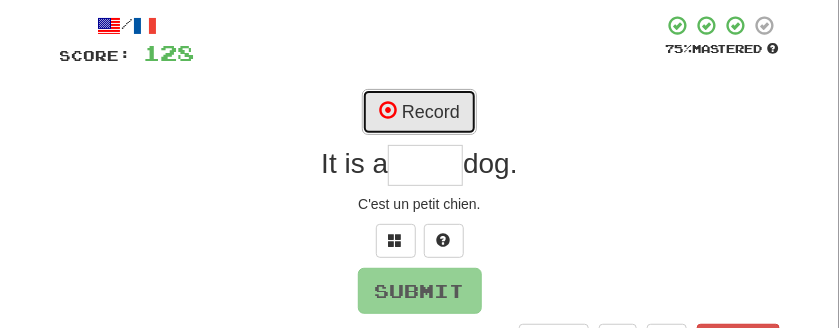 click on "Record" at bounding box center (419, 112) 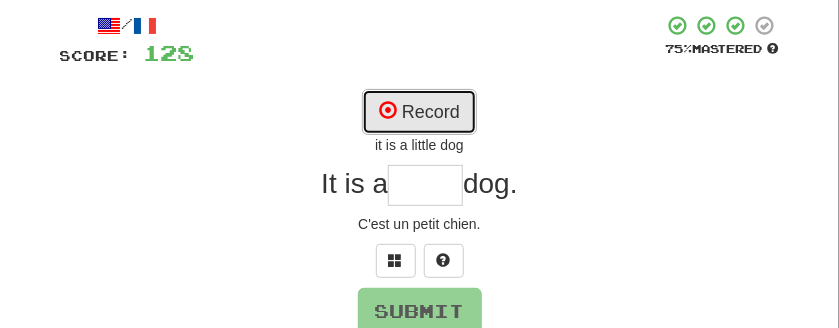 click on "Record" at bounding box center (419, 112) 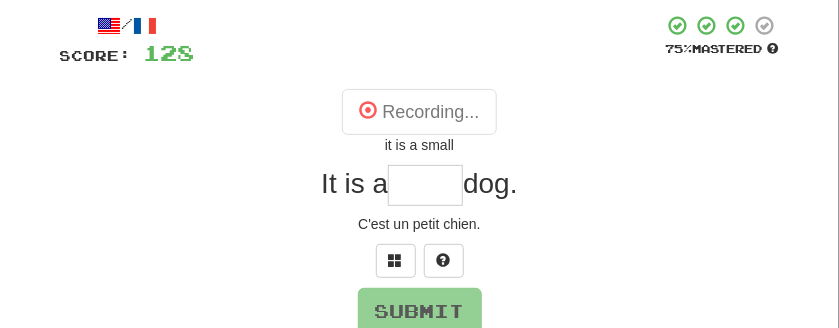 type on "*****" 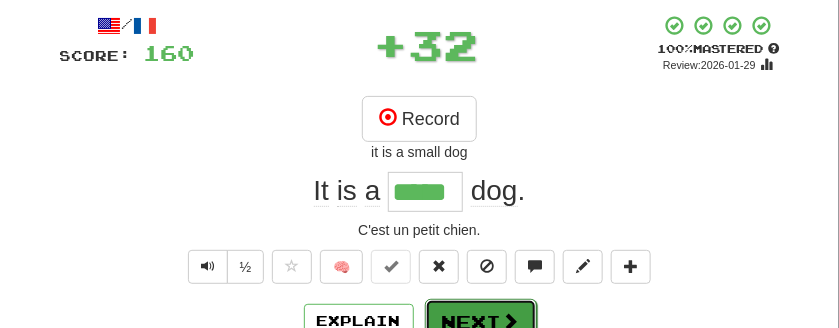 click on "Next" at bounding box center (481, 322) 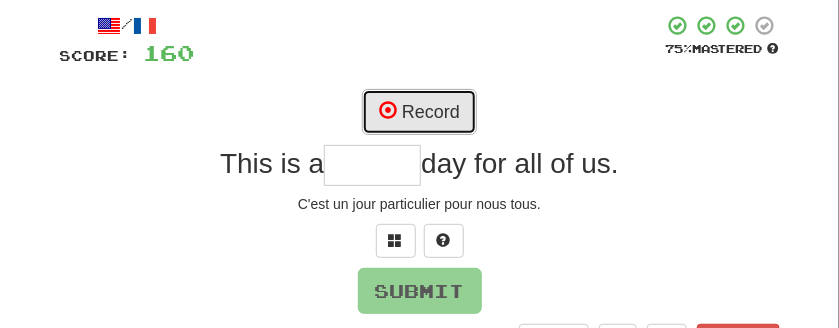 click on "Record" at bounding box center [419, 112] 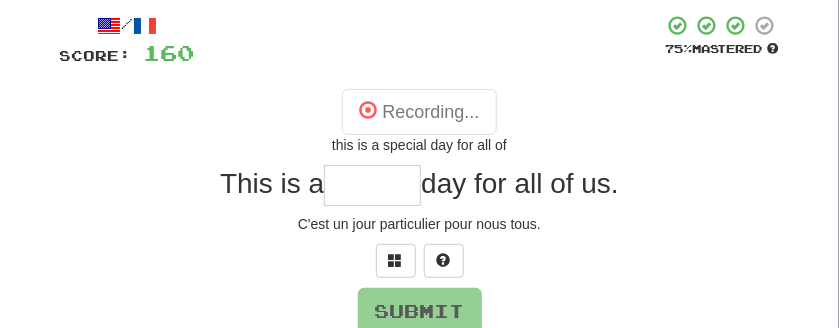 type on "*******" 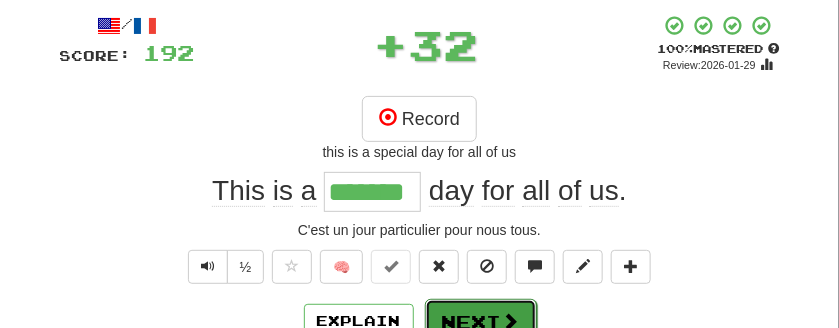 click on "Next" at bounding box center [481, 322] 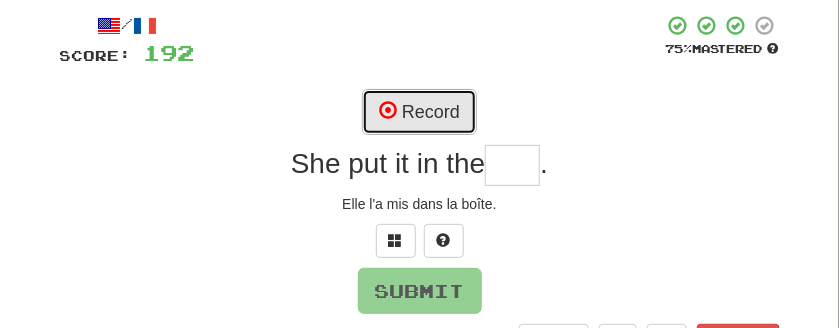 click on "Record" at bounding box center (419, 112) 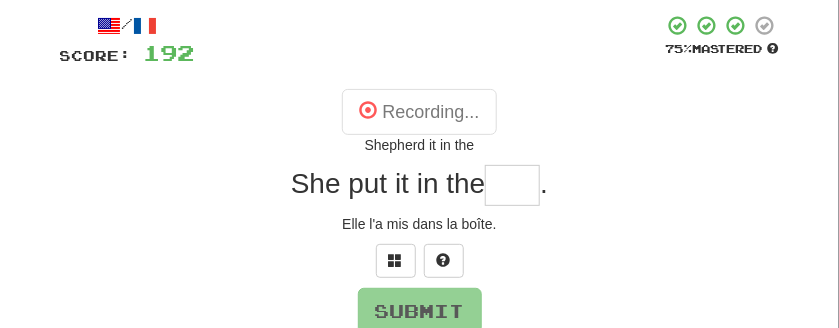 type on "***" 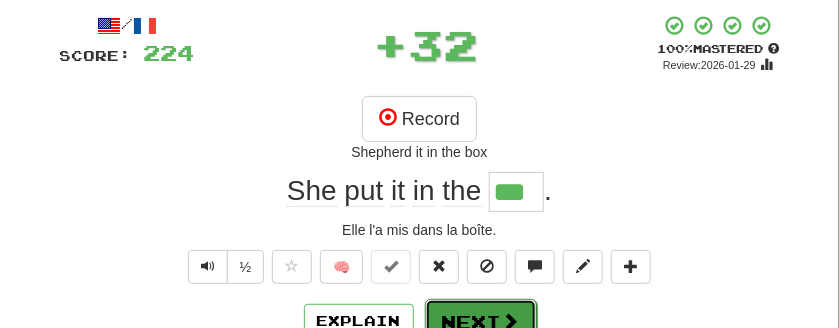 click on "Next" at bounding box center (481, 322) 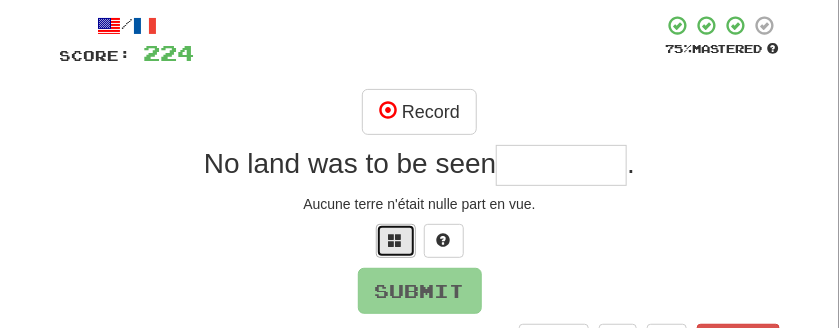 click at bounding box center (396, 240) 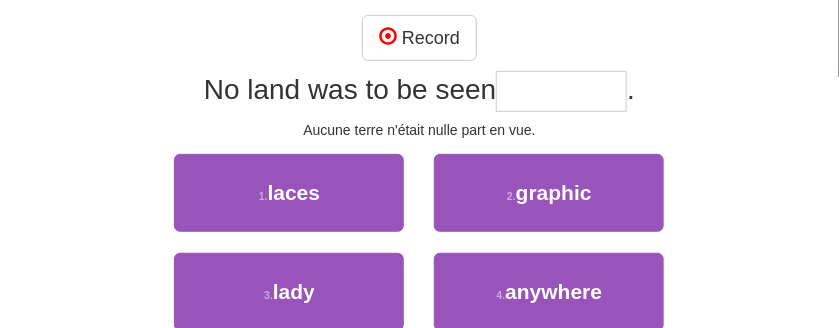 scroll, scrollTop: 204, scrollLeft: 0, axis: vertical 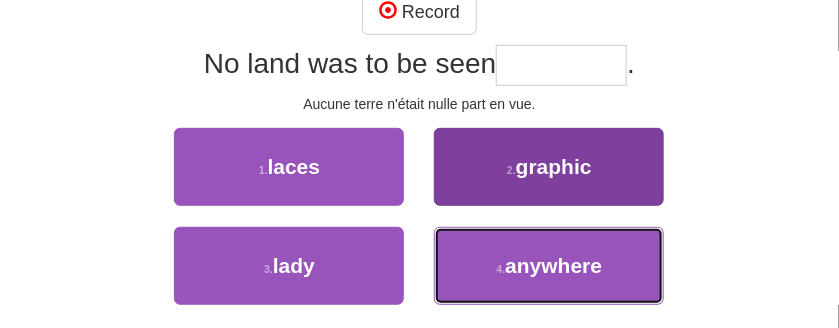 click on "4 .  anywhere" at bounding box center [549, 266] 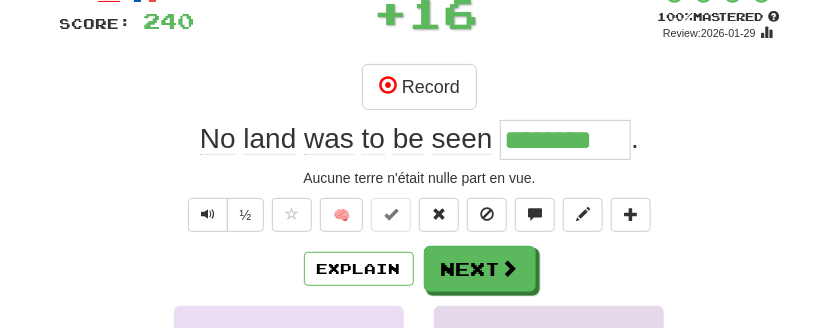 scroll, scrollTop: 110, scrollLeft: 0, axis: vertical 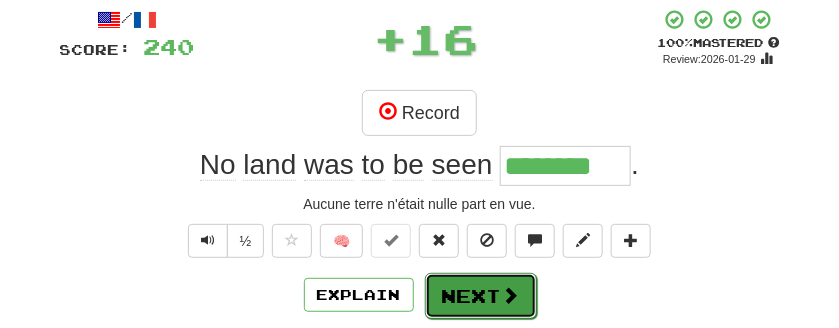 click on "Next" at bounding box center [481, 296] 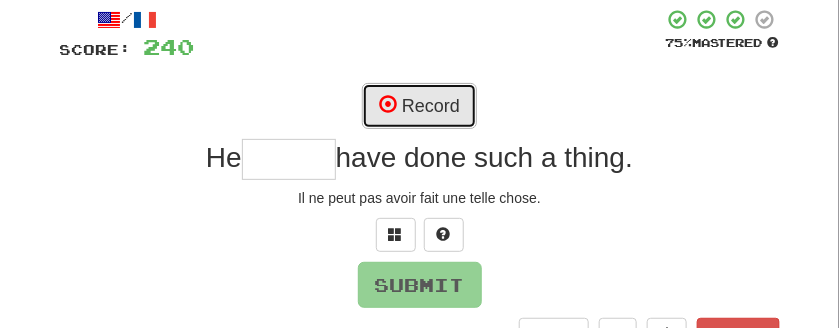click on "Record" at bounding box center [419, 106] 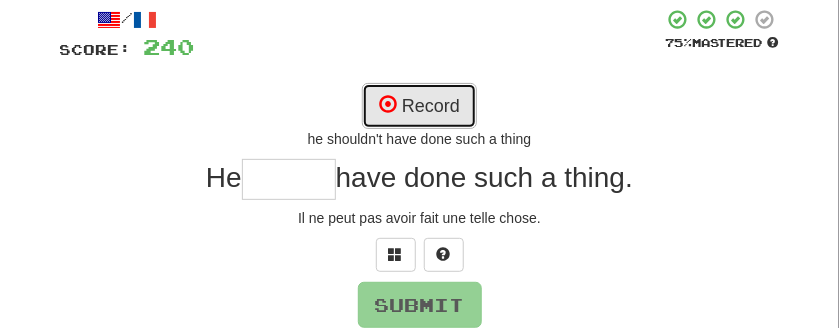 click on "Record" at bounding box center [419, 106] 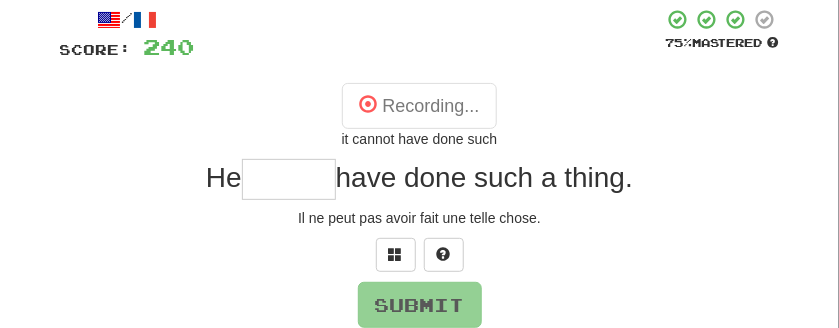 type on "******" 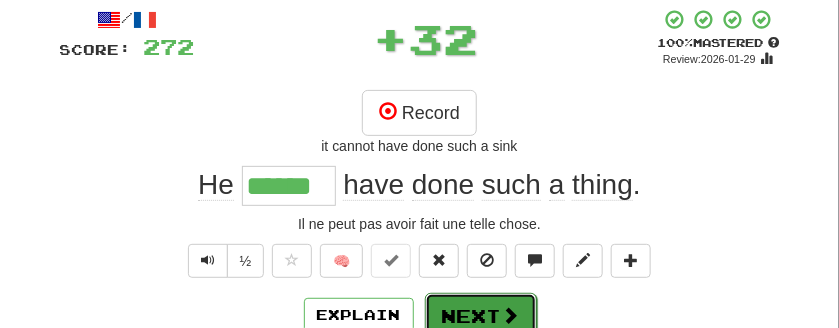 click on "Next" at bounding box center (481, 316) 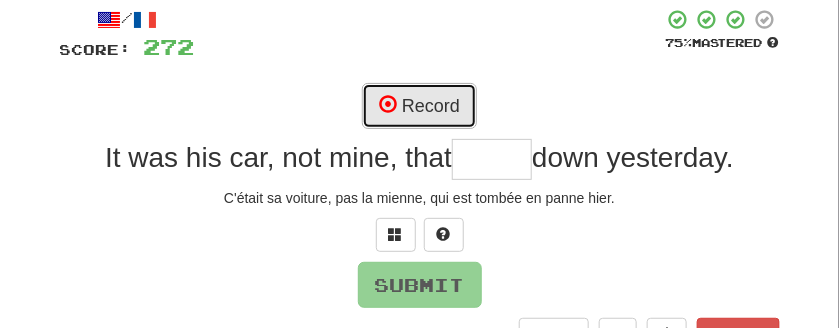 click on "Record" at bounding box center [419, 106] 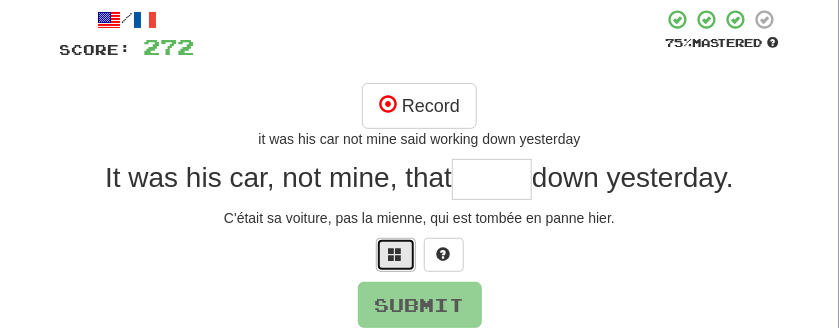 click at bounding box center (396, 254) 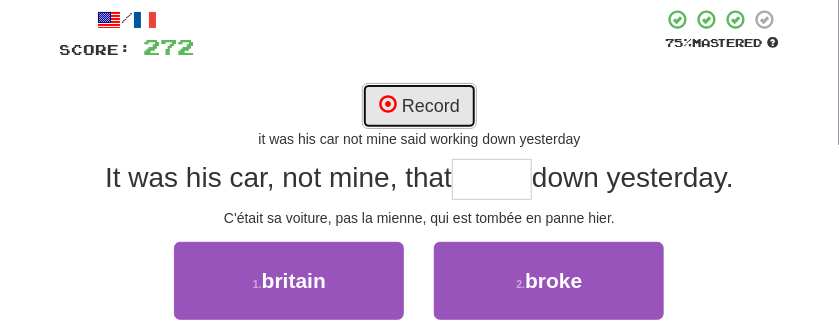 click on "Record" at bounding box center (419, 106) 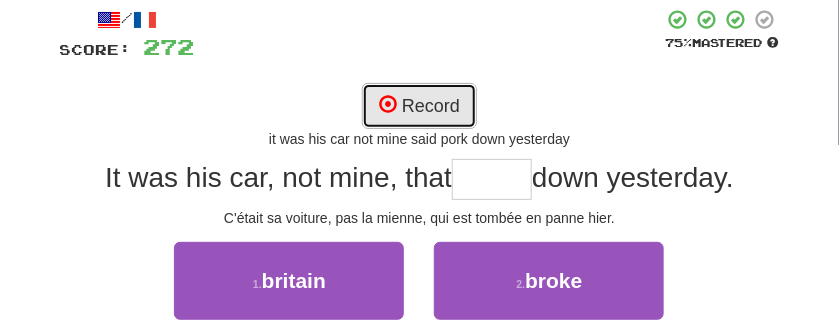click on "Record" at bounding box center (419, 106) 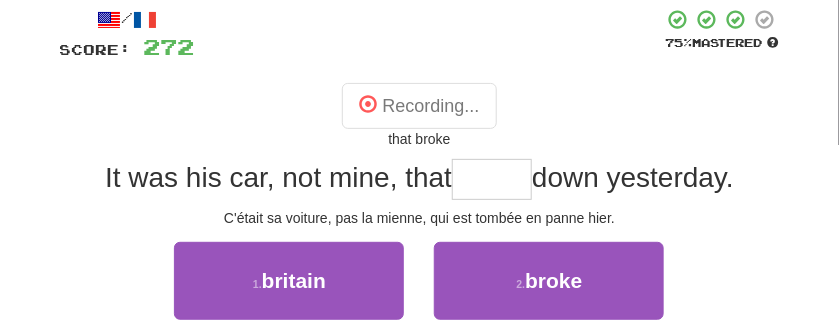 type on "*****" 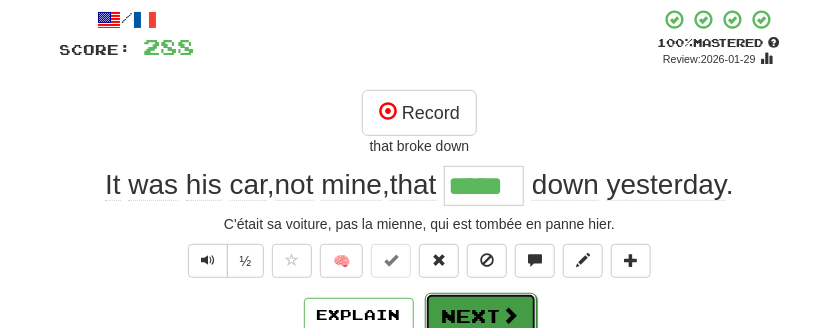 click on "Next" at bounding box center [481, 316] 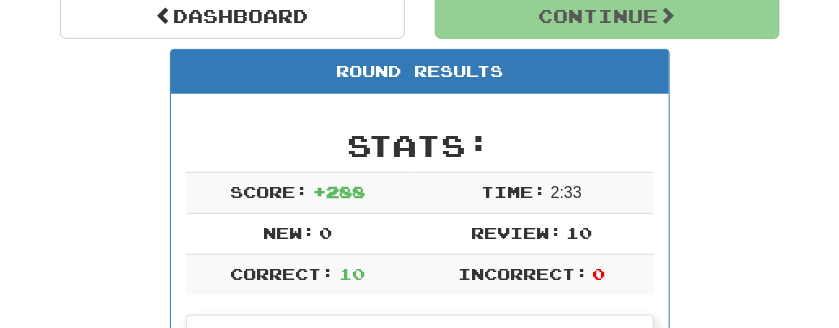 scroll, scrollTop: 198, scrollLeft: 0, axis: vertical 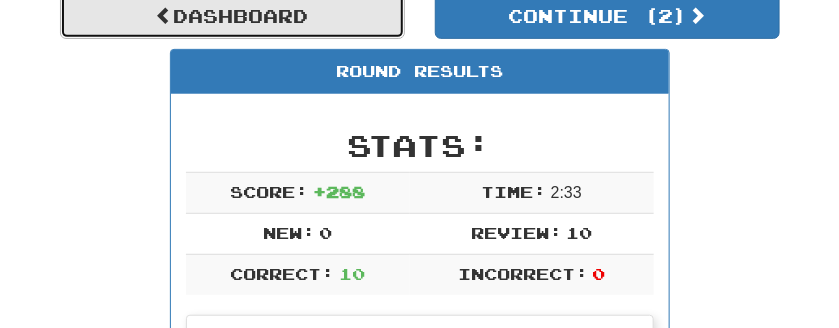 click on "Dashboard" at bounding box center [232, 16] 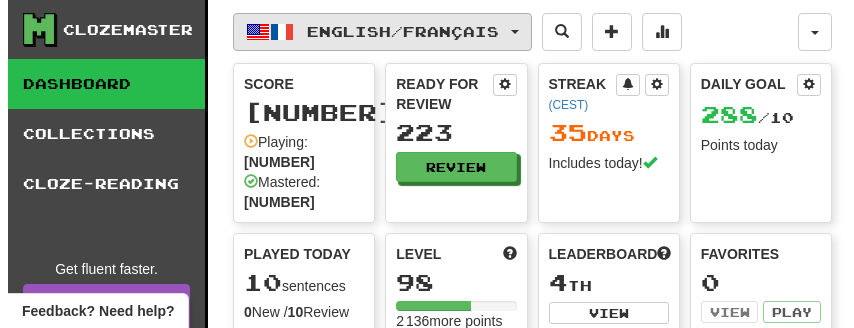scroll, scrollTop: 0, scrollLeft: 0, axis: both 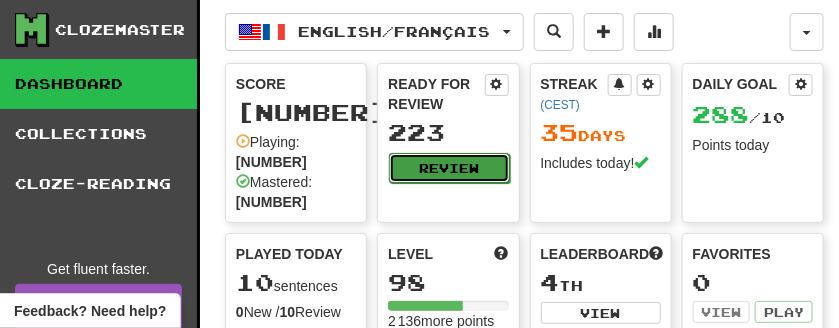 click on "Review" at bounding box center [449, 168] 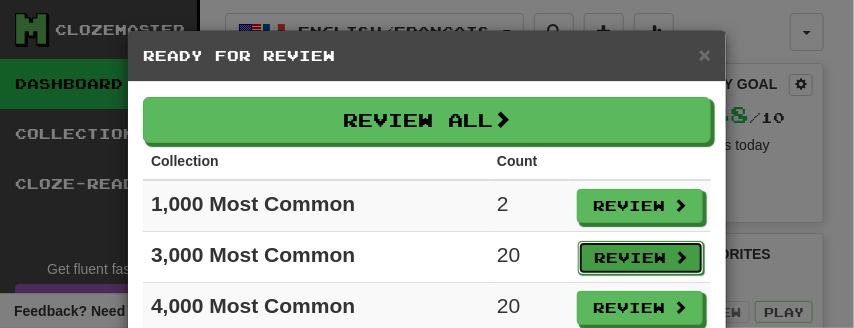 click on "Review" at bounding box center (641, 258) 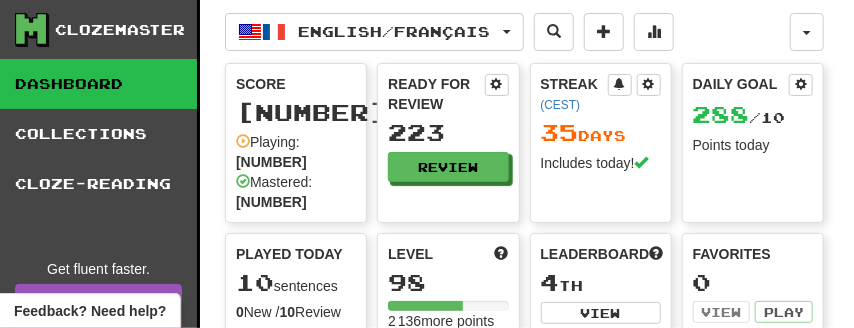 select on "**" 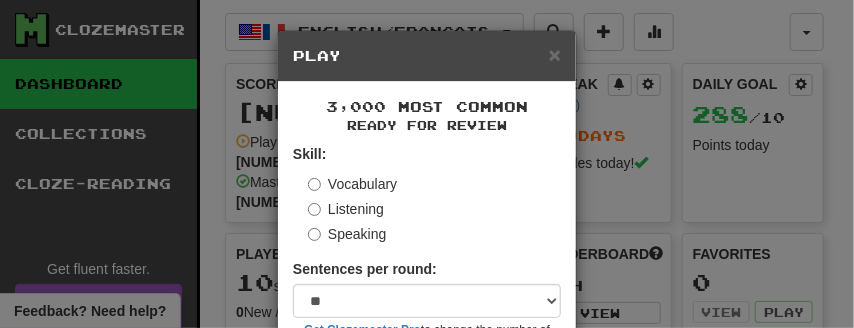click on "Listening" at bounding box center (346, 209) 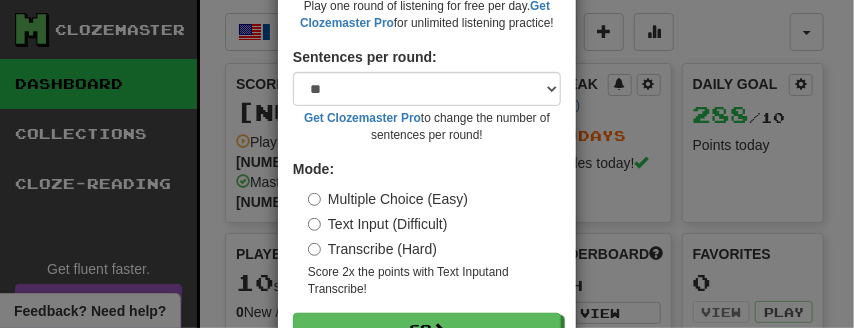 scroll, scrollTop: 320, scrollLeft: 0, axis: vertical 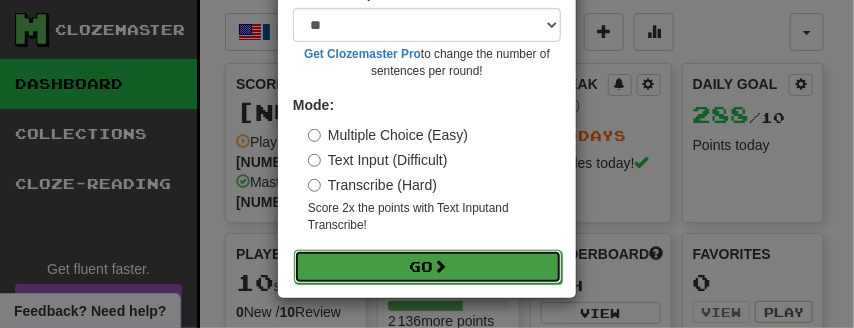 click on "Go" at bounding box center (428, 267) 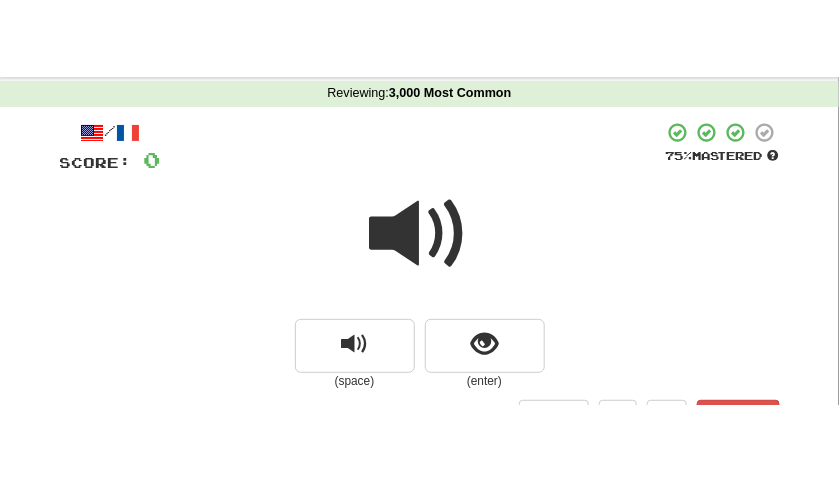 scroll, scrollTop: 100, scrollLeft: 0, axis: vertical 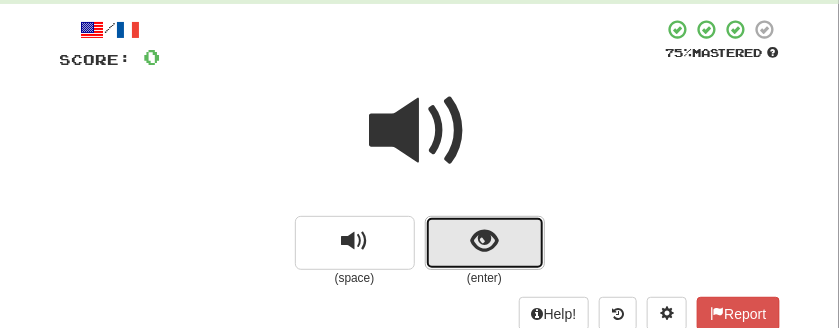 click at bounding box center (485, 243) 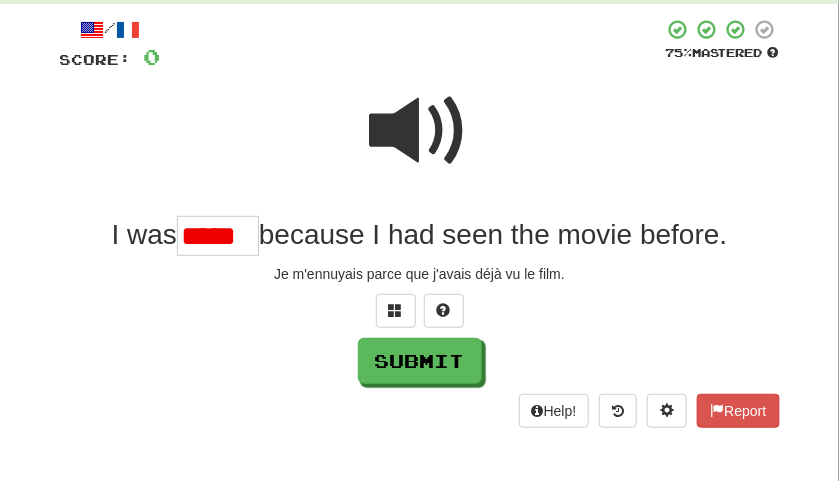 click at bounding box center [420, 144] 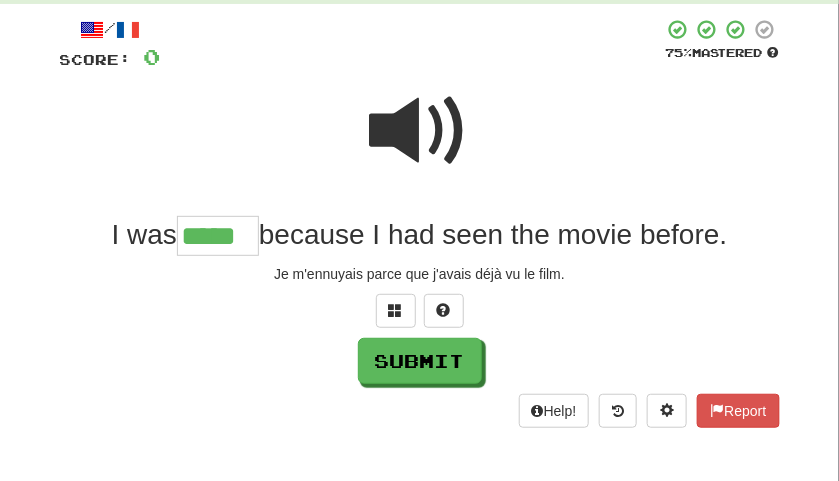 type on "*****" 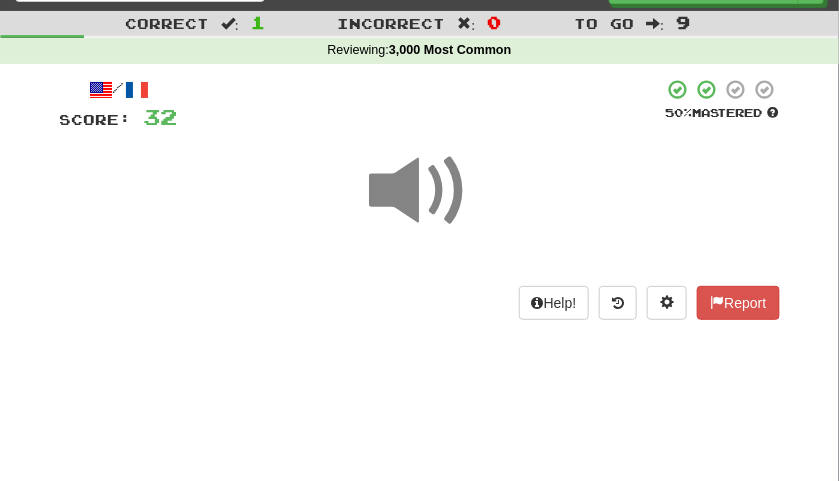 scroll, scrollTop: 0, scrollLeft: 0, axis: both 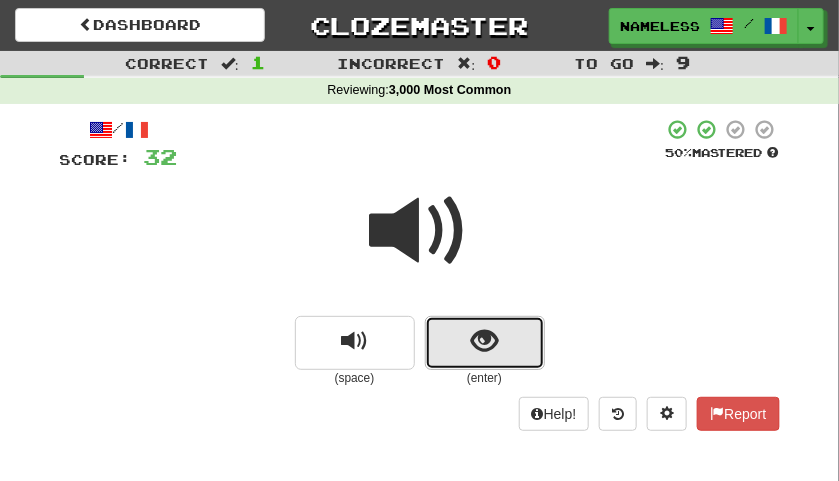 click at bounding box center (485, 343) 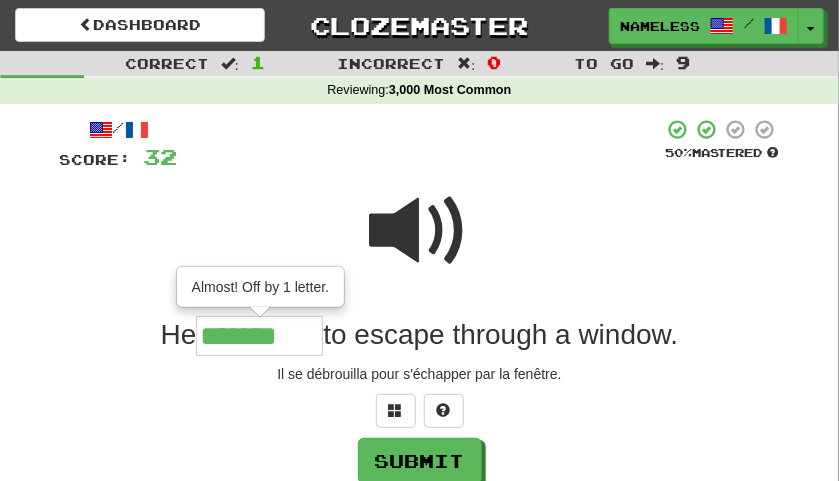type on "*******" 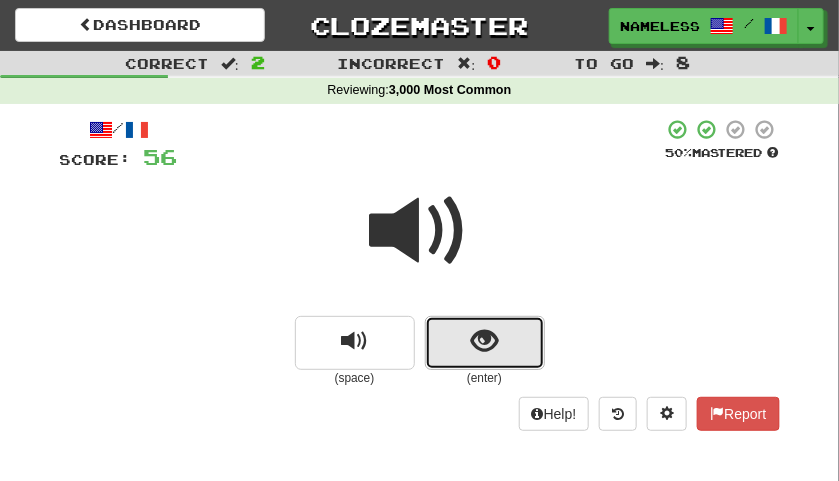 click at bounding box center (485, 343) 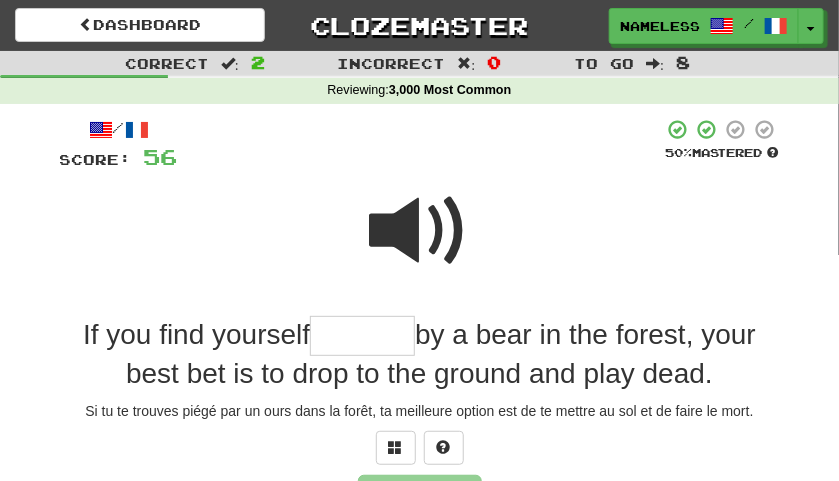 click at bounding box center (420, 231) 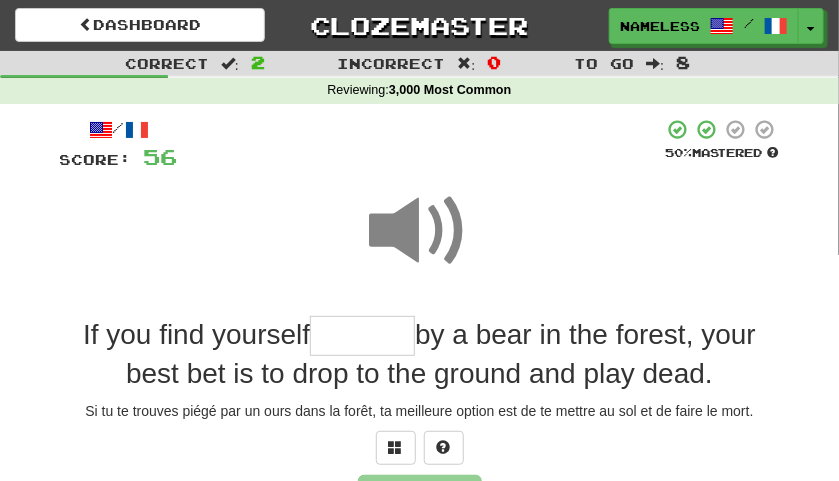 click at bounding box center [362, 336] 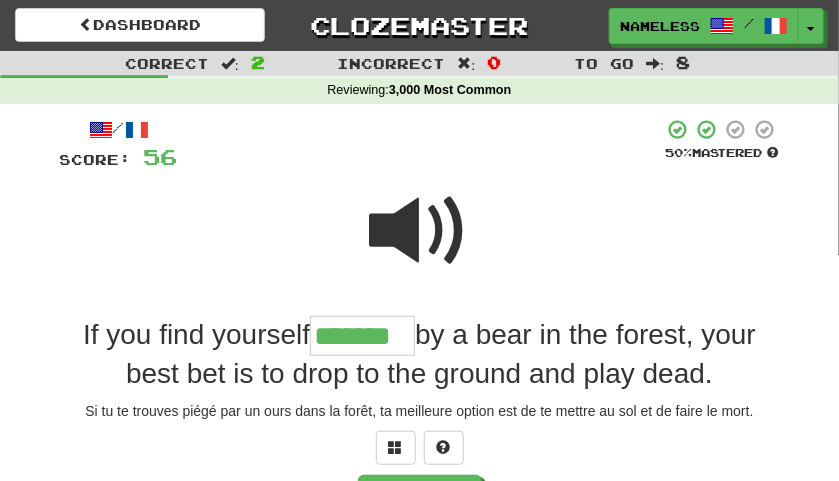 type on "*******" 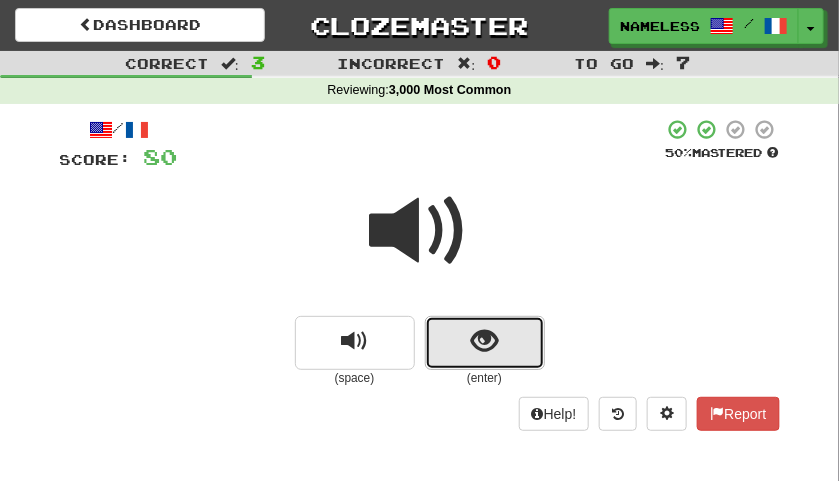 click at bounding box center [485, 343] 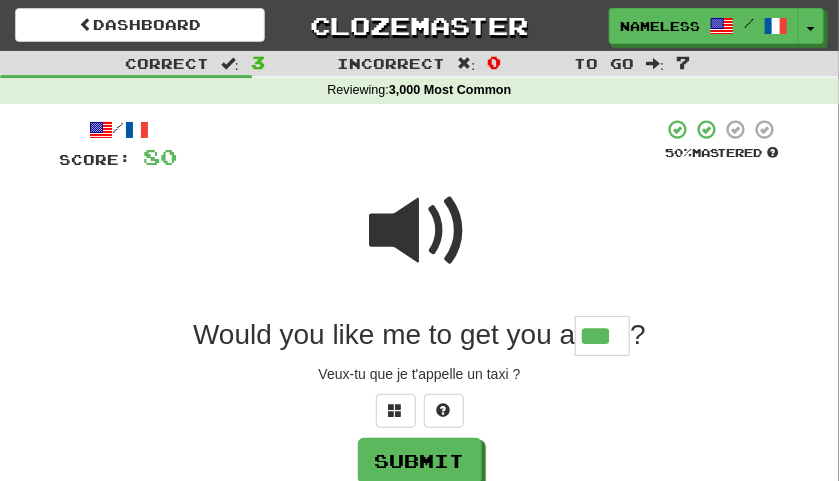 type on "***" 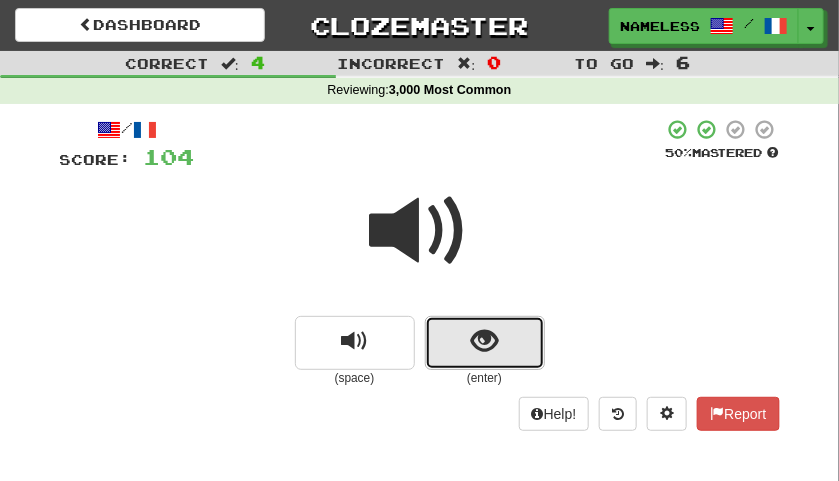click at bounding box center [485, 343] 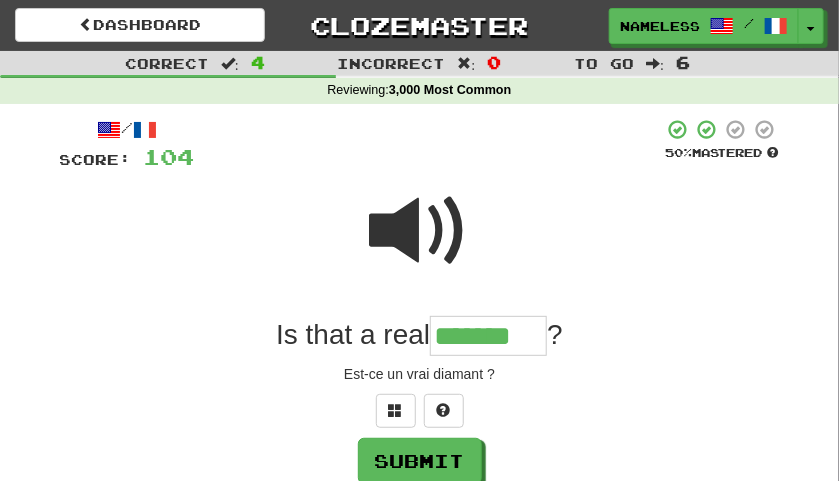 type on "*******" 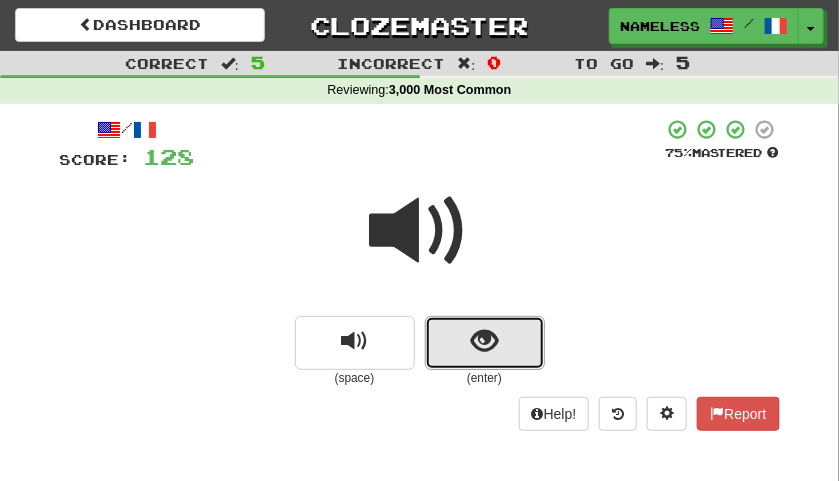 click at bounding box center [485, 343] 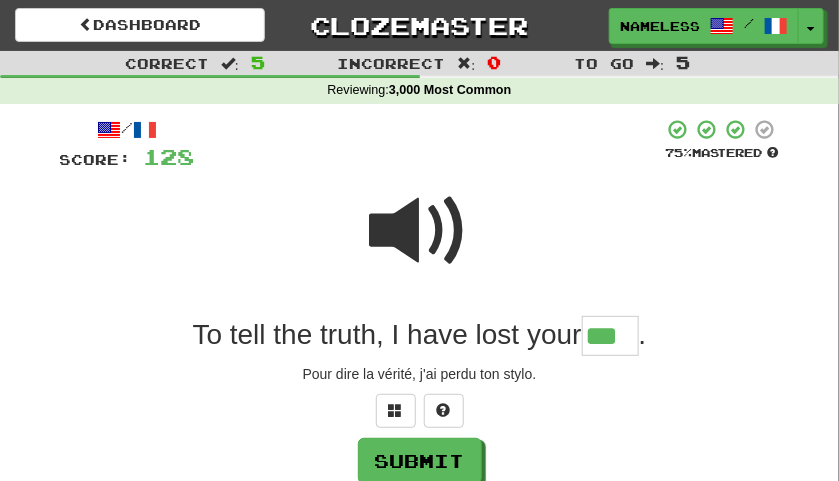 type on "***" 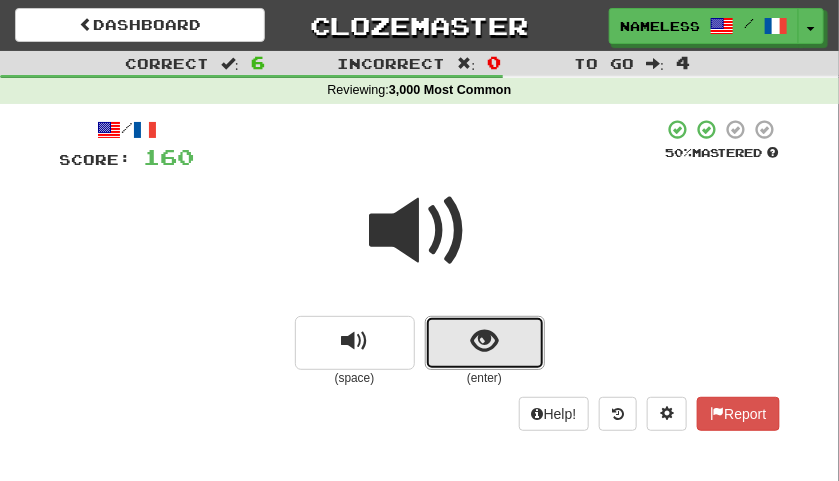 click at bounding box center [485, 343] 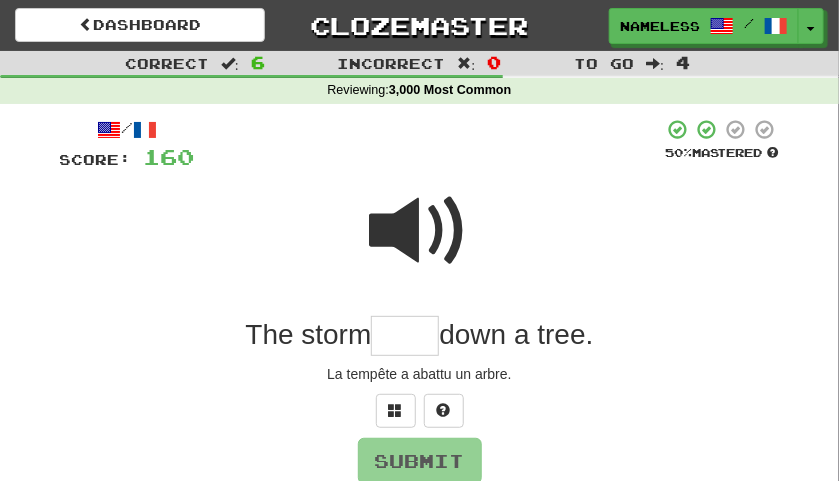 click at bounding box center [420, 231] 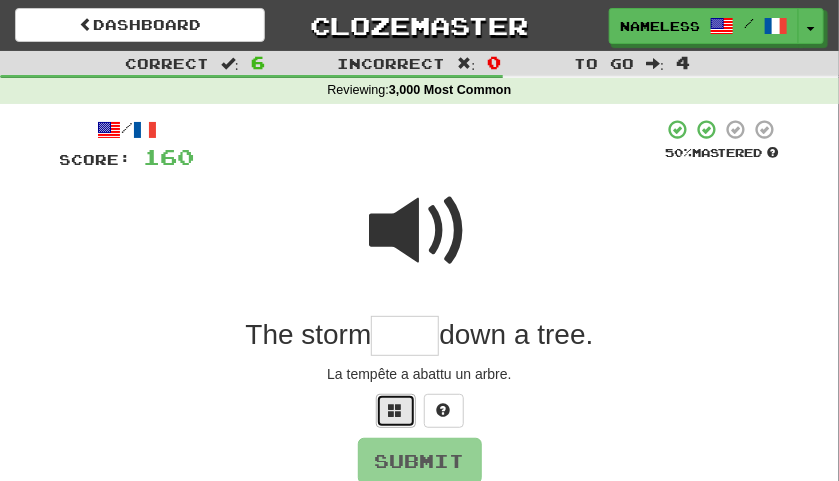 click at bounding box center (396, 410) 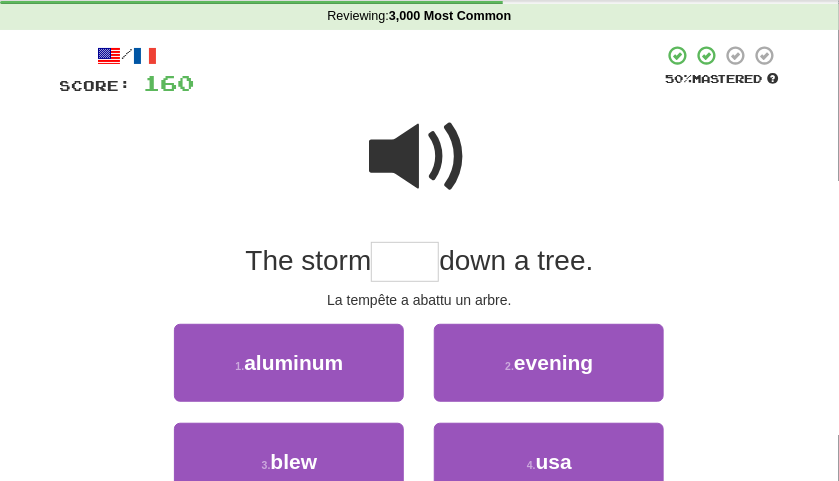 scroll, scrollTop: 100, scrollLeft: 0, axis: vertical 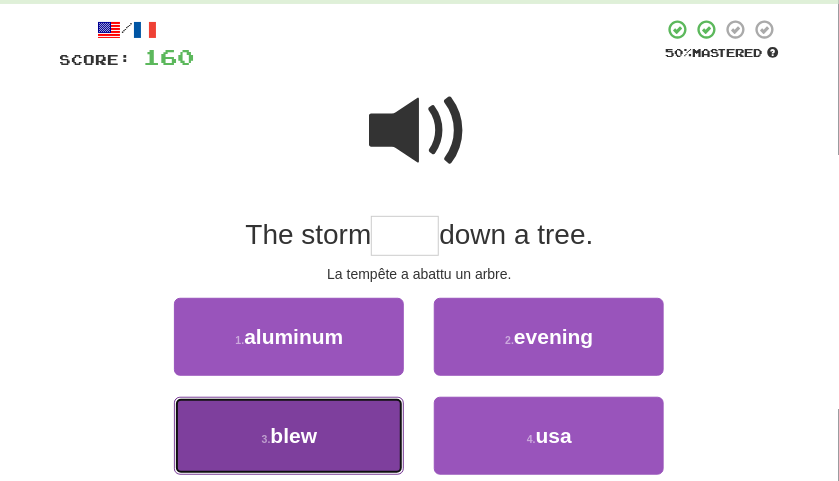 click on "3 .  blew" at bounding box center [289, 436] 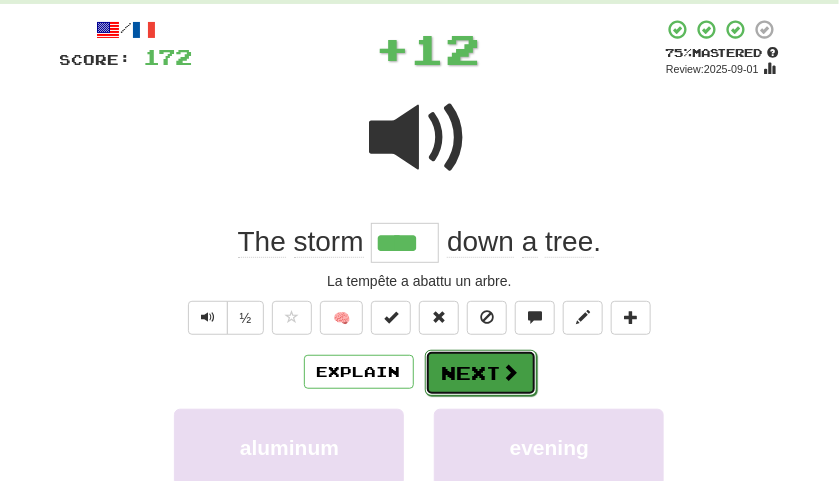 click at bounding box center (511, 372) 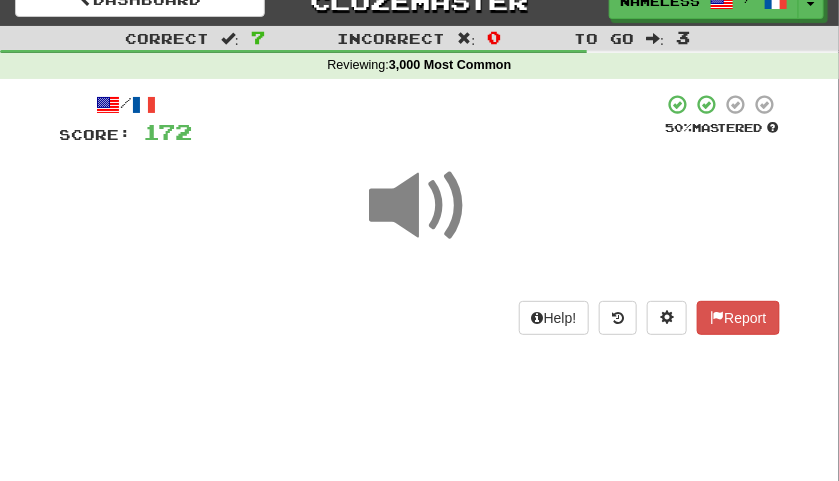 scroll, scrollTop: 0, scrollLeft: 0, axis: both 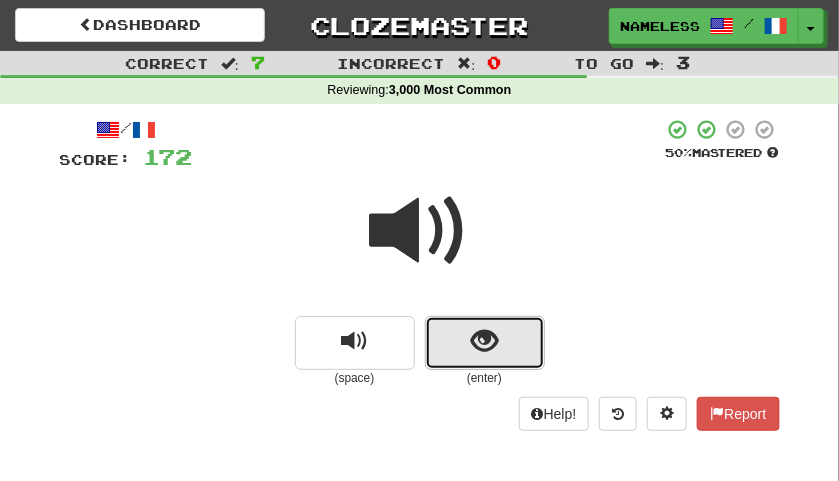 click at bounding box center (485, 343) 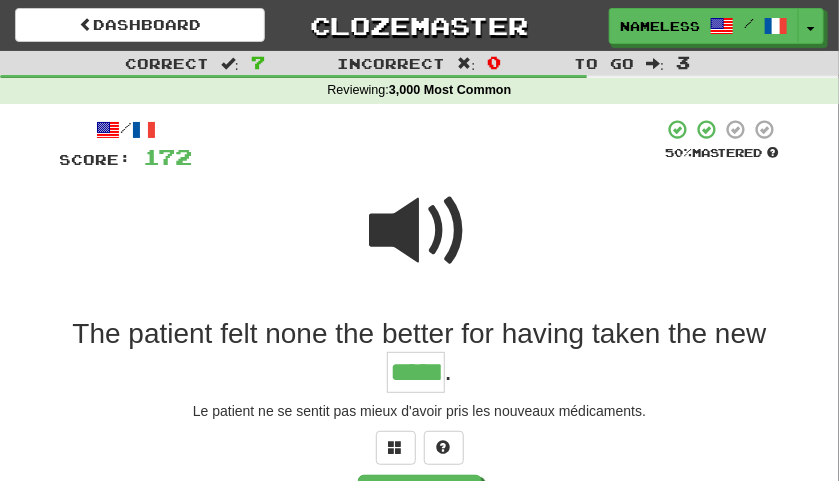 type on "*****" 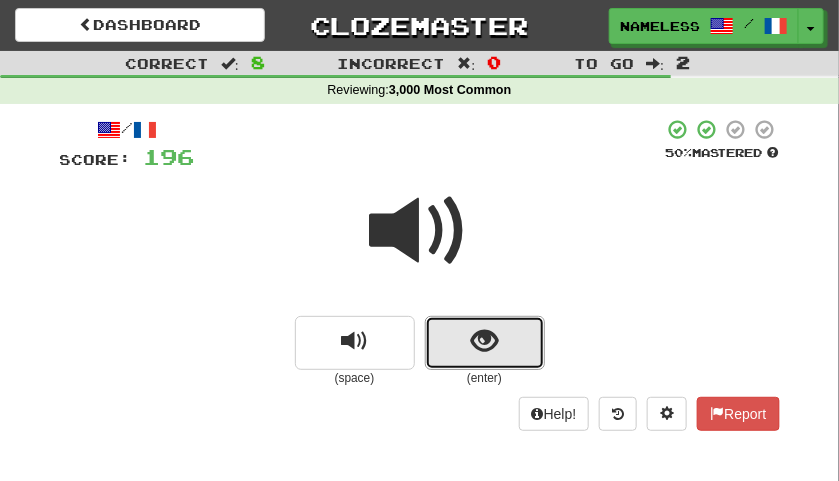 click at bounding box center [485, 343] 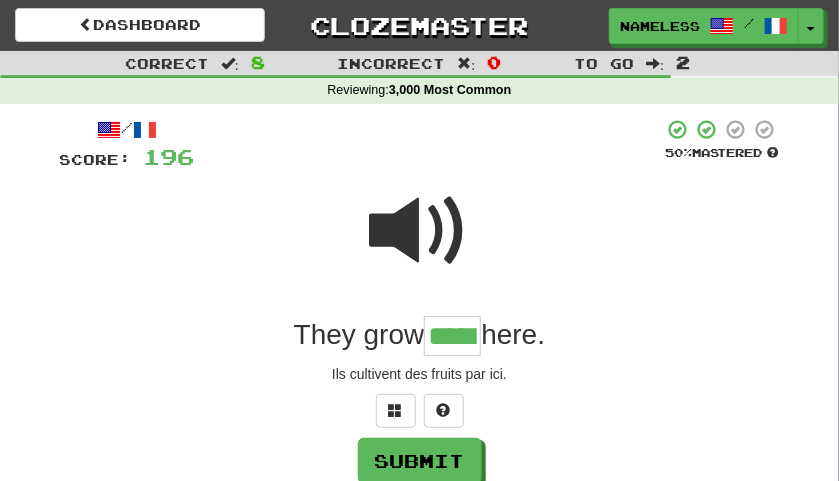 type on "*****" 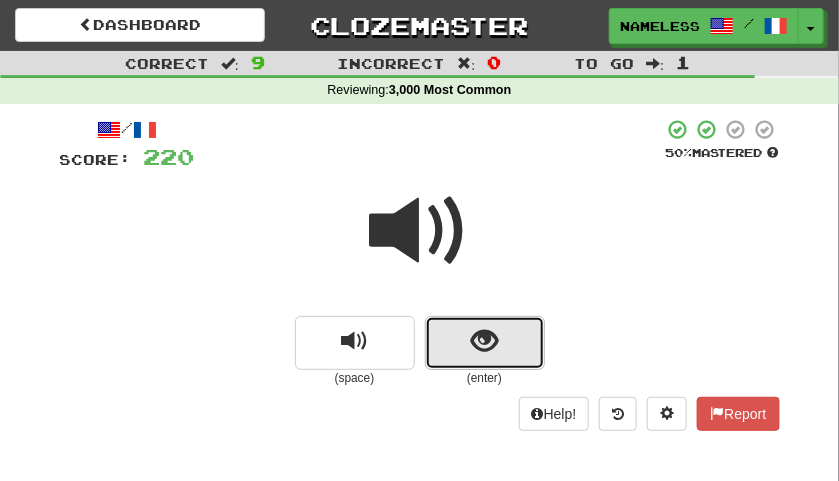 click at bounding box center (485, 343) 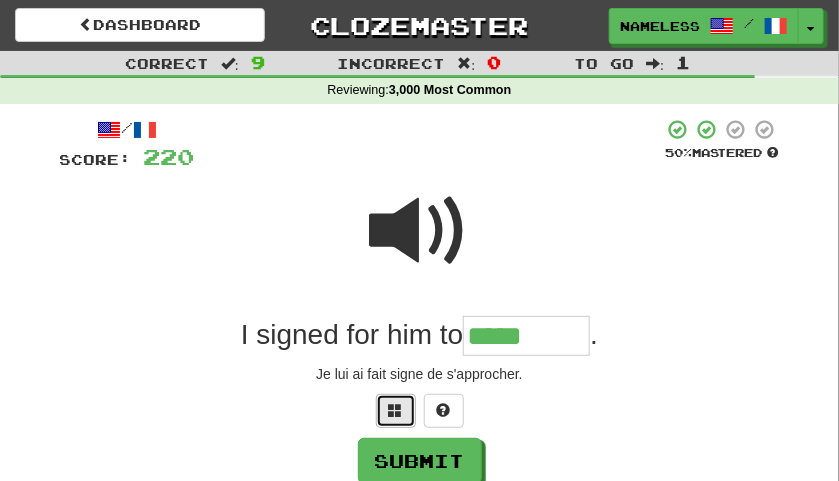 click at bounding box center [396, 410] 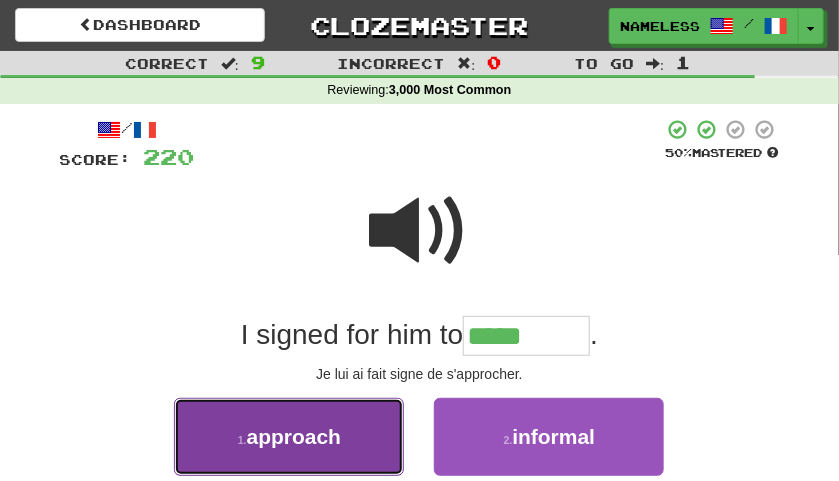 click on "1 .  approach" at bounding box center [289, 437] 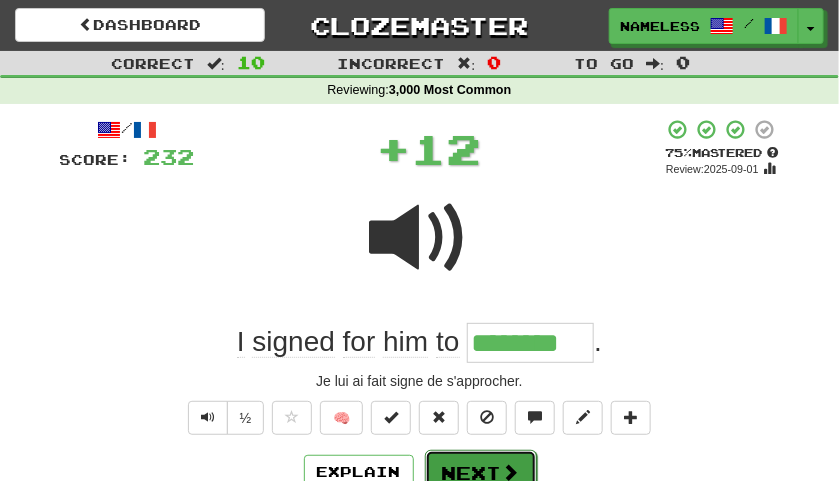 click on "Next" at bounding box center (481, 473) 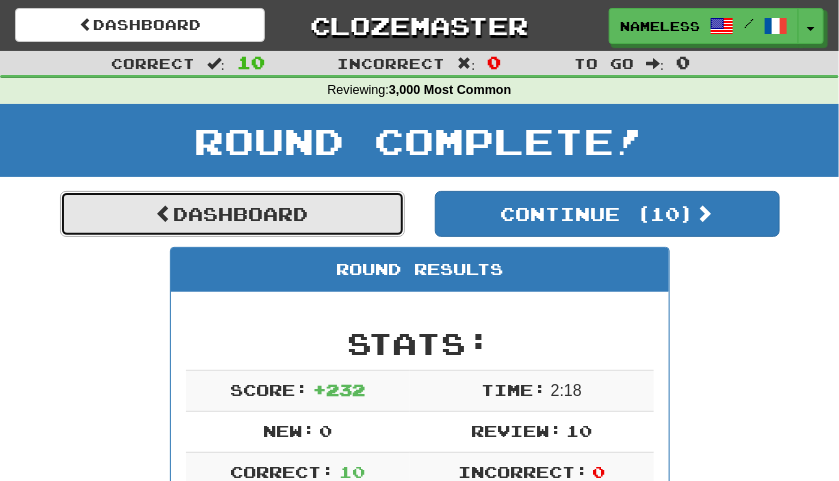 click on "Dashboard" at bounding box center [232, 214] 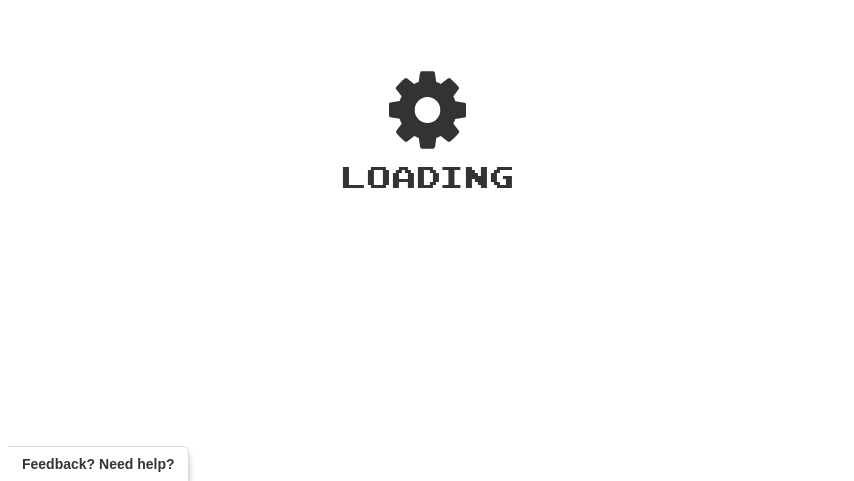 scroll, scrollTop: 0, scrollLeft: 0, axis: both 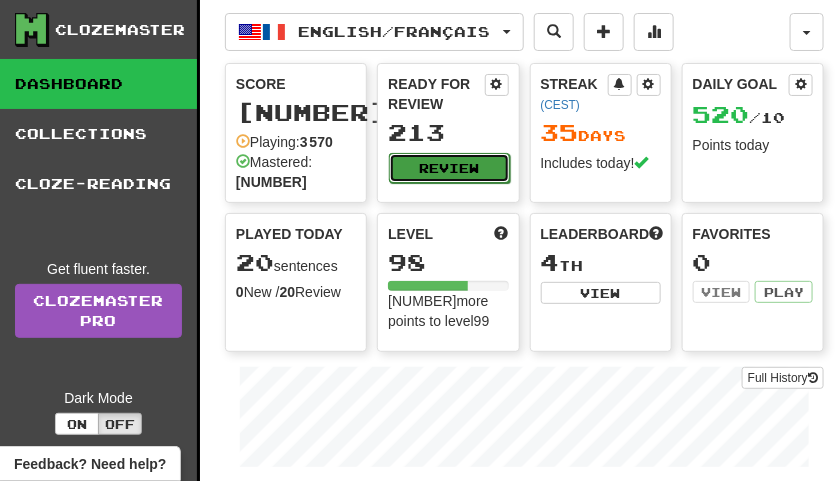 click on "Review" at bounding box center (449, 168) 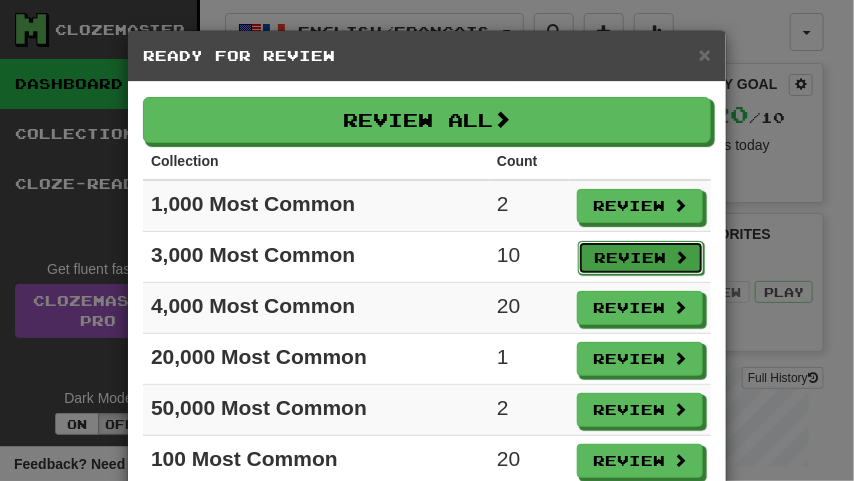 click on "Review" at bounding box center [641, 258] 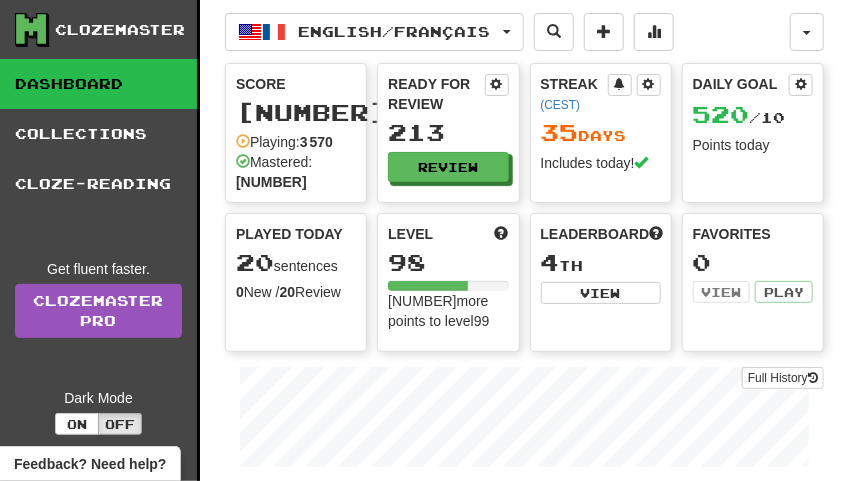select on "**" 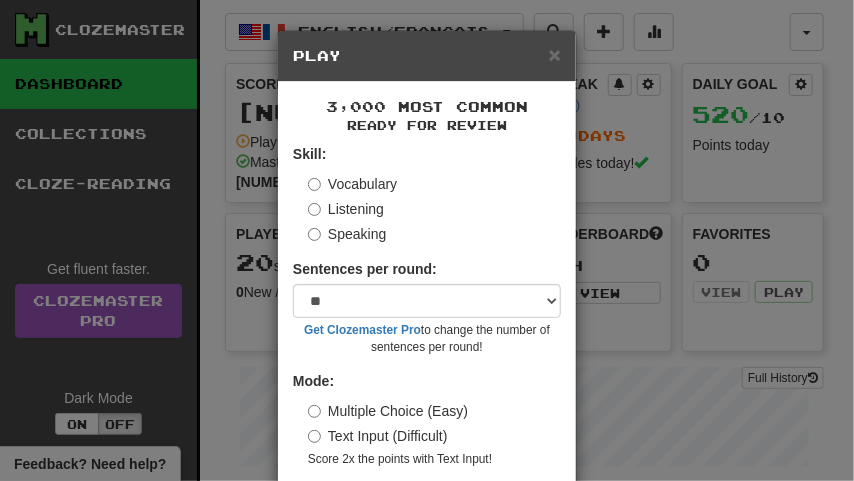 click on "Speaking" at bounding box center [347, 234] 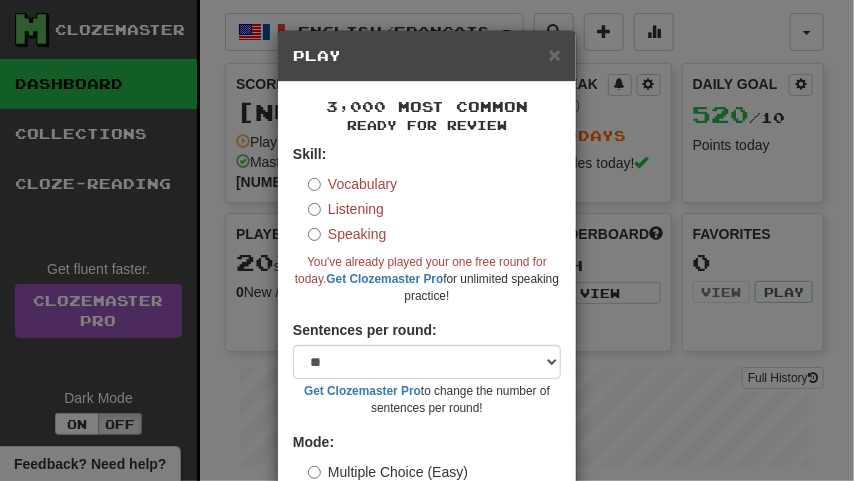 click on "Vocabulary" at bounding box center (352, 184) 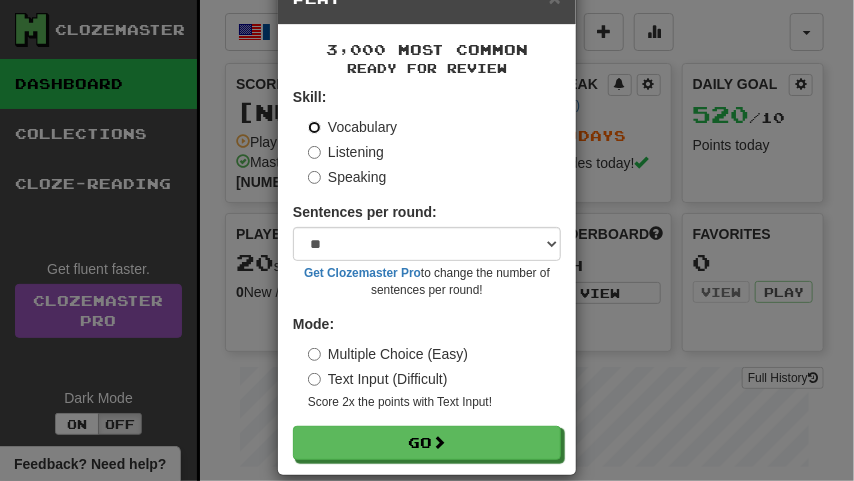 scroll, scrollTop: 80, scrollLeft: 0, axis: vertical 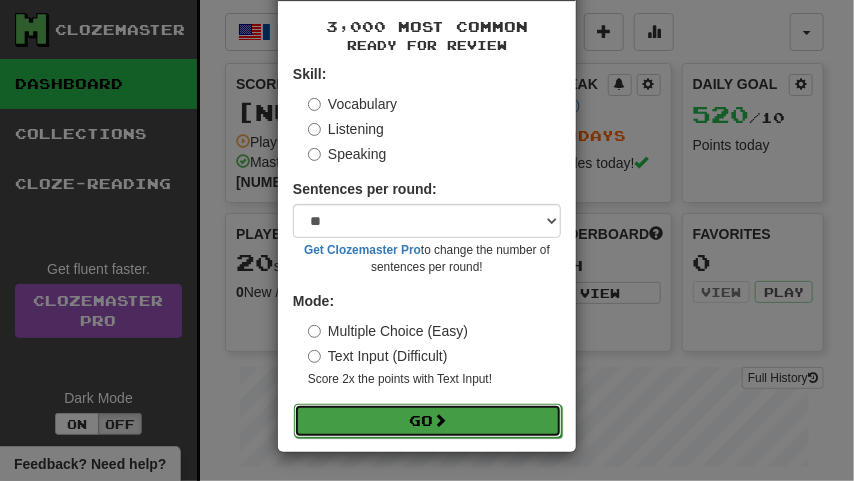 click on "Go" at bounding box center [428, 421] 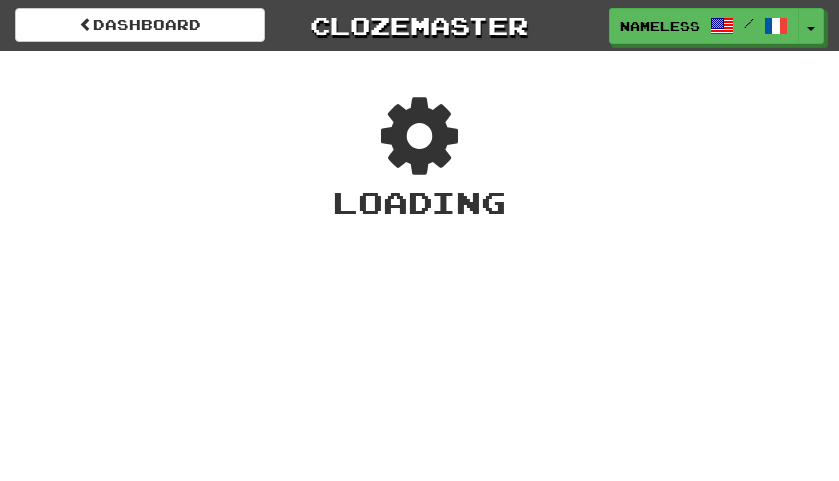 scroll, scrollTop: 0, scrollLeft: 0, axis: both 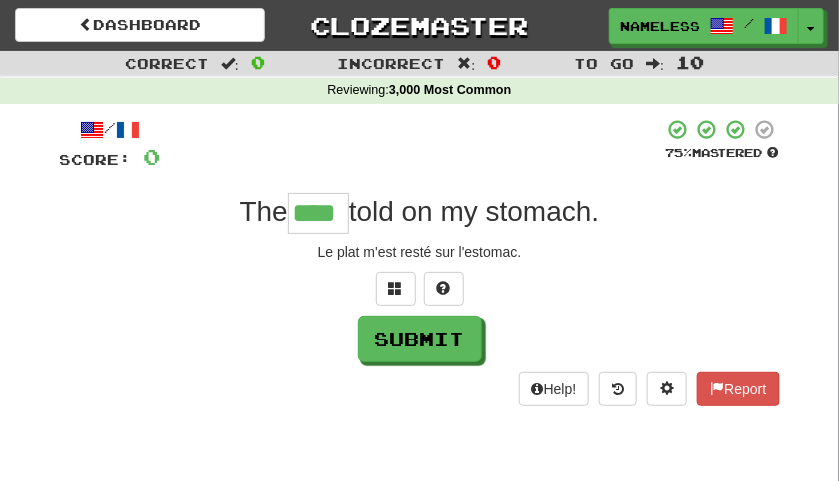 type on "****" 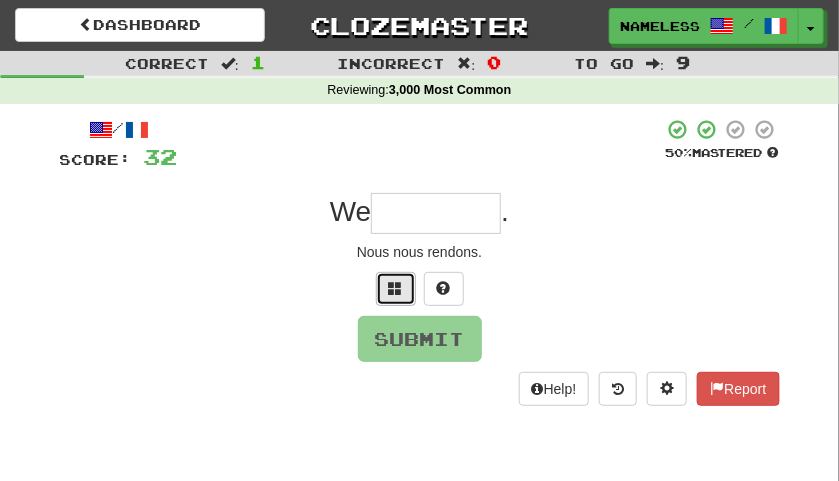 click at bounding box center (396, 288) 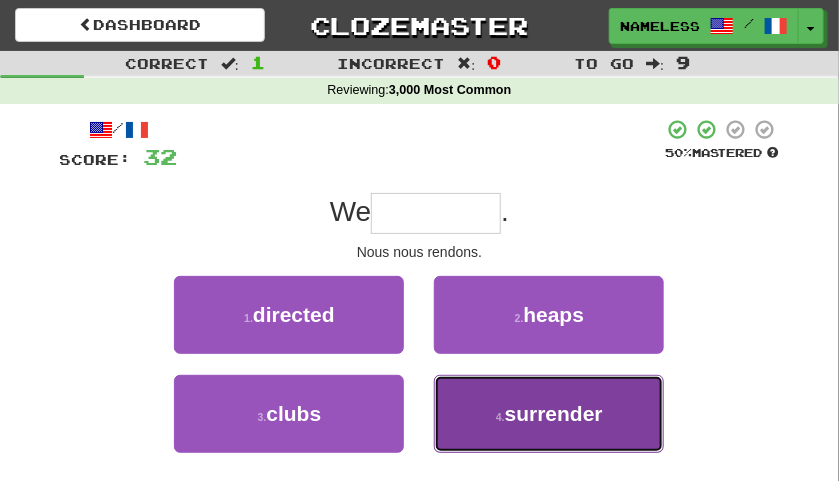 click on "4 . surrender" at bounding box center [549, 414] 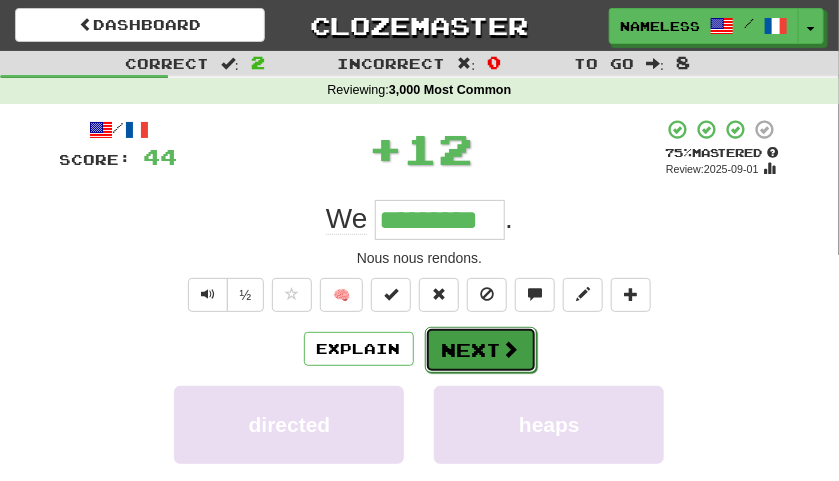 click on "Next" at bounding box center (481, 350) 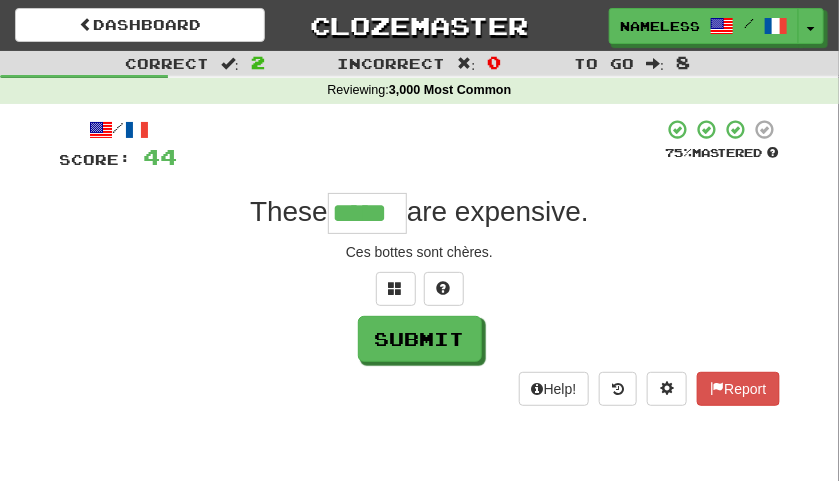 type on "*****" 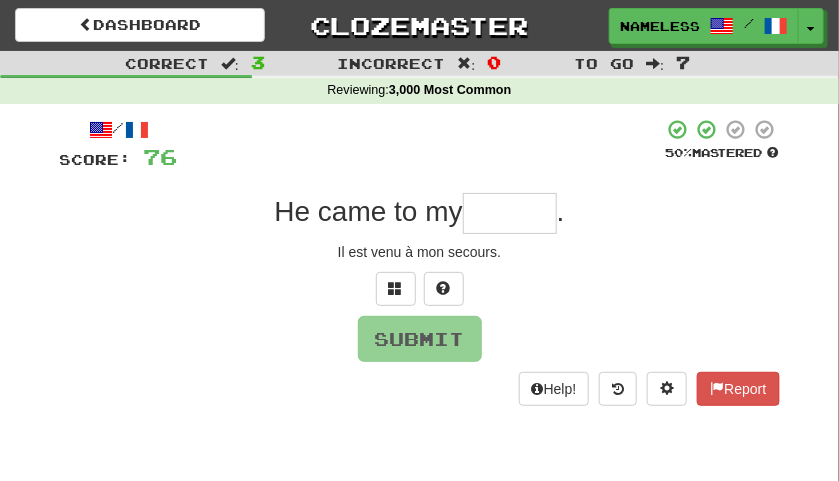 type on "*" 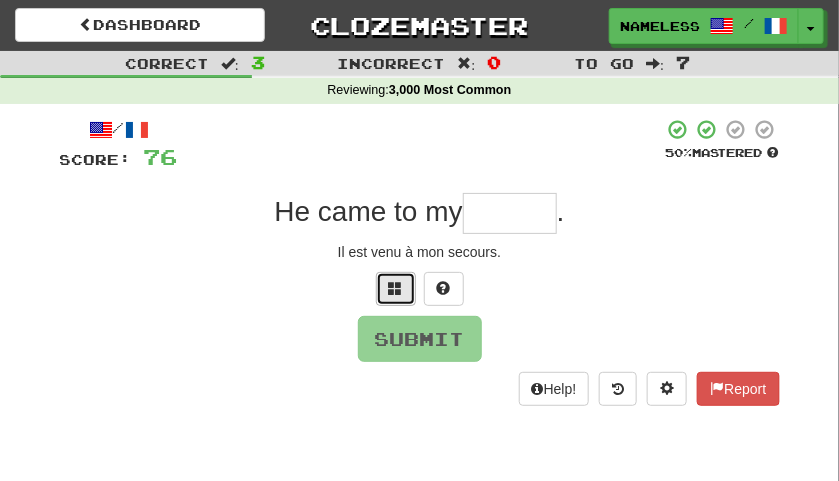 click at bounding box center [396, 288] 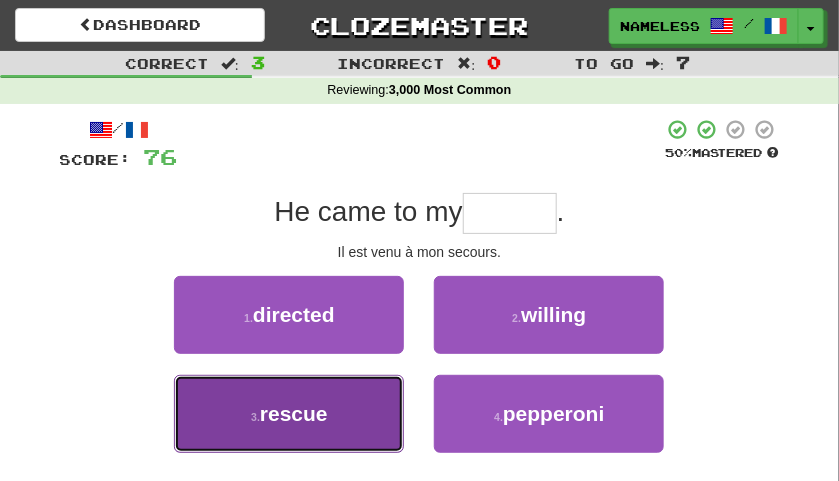 click on "3 . rescue" at bounding box center (289, 414) 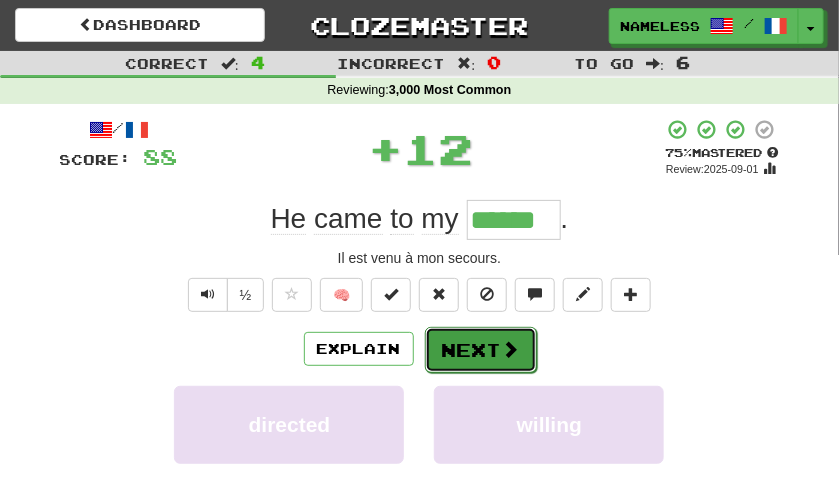 click on "Next" at bounding box center (481, 350) 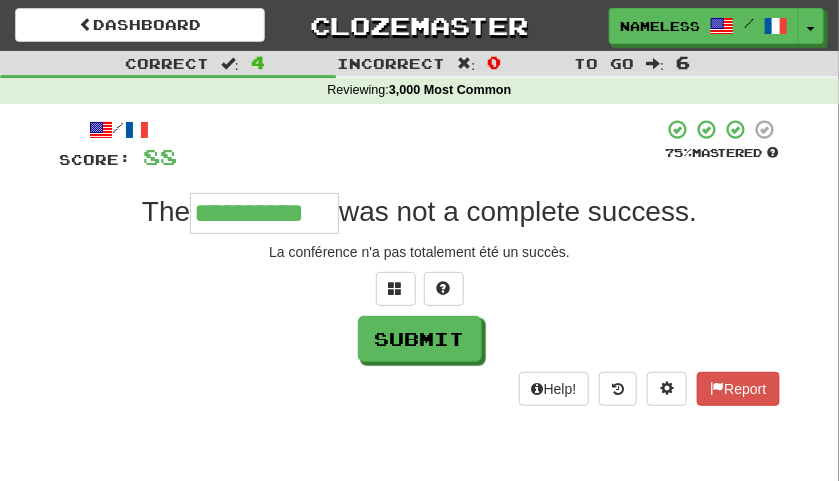 type on "**********" 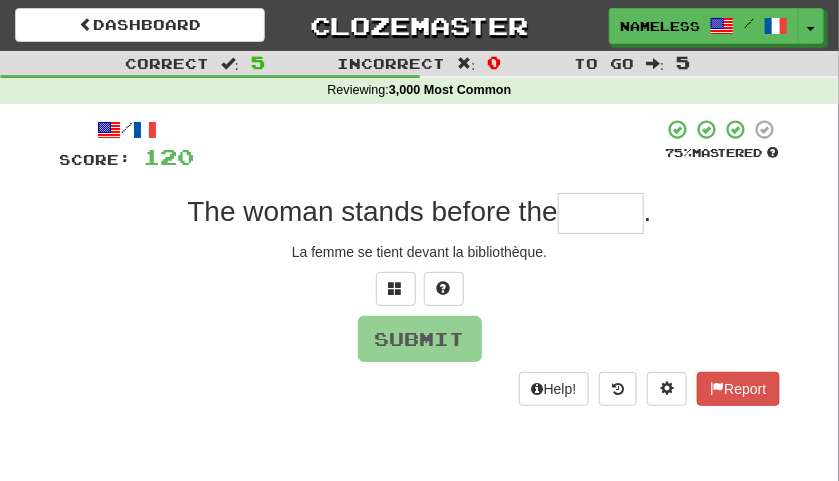 type on "*" 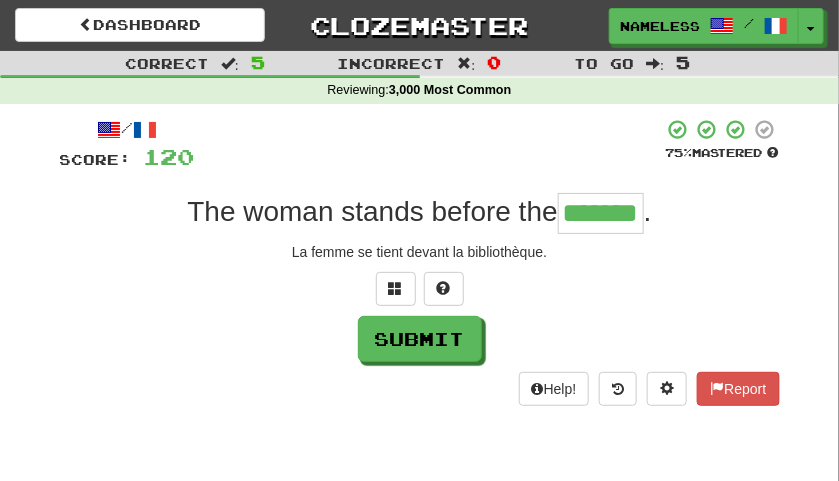 type on "*******" 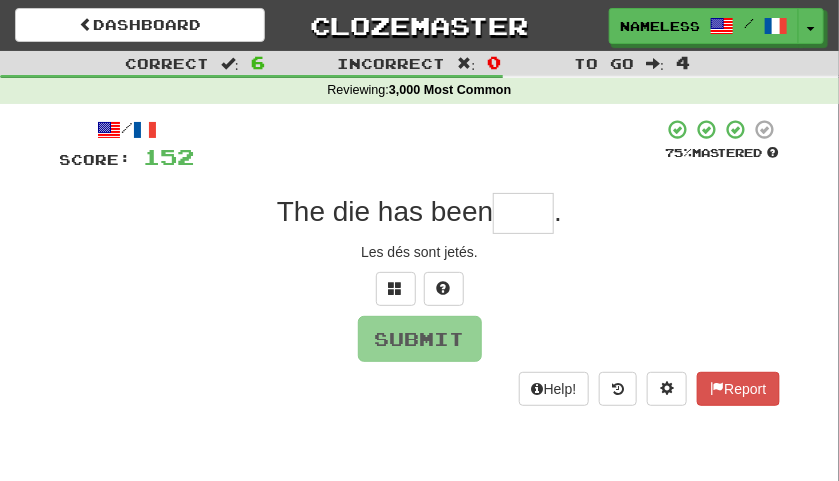 type on "*" 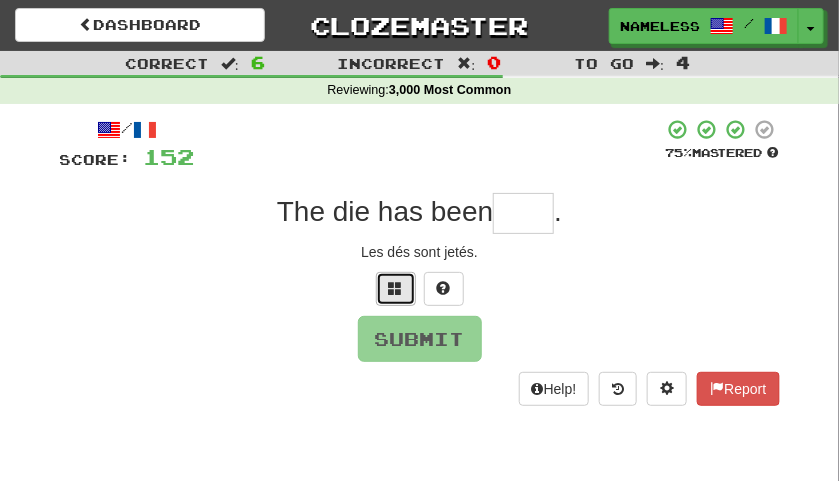 click at bounding box center (396, 288) 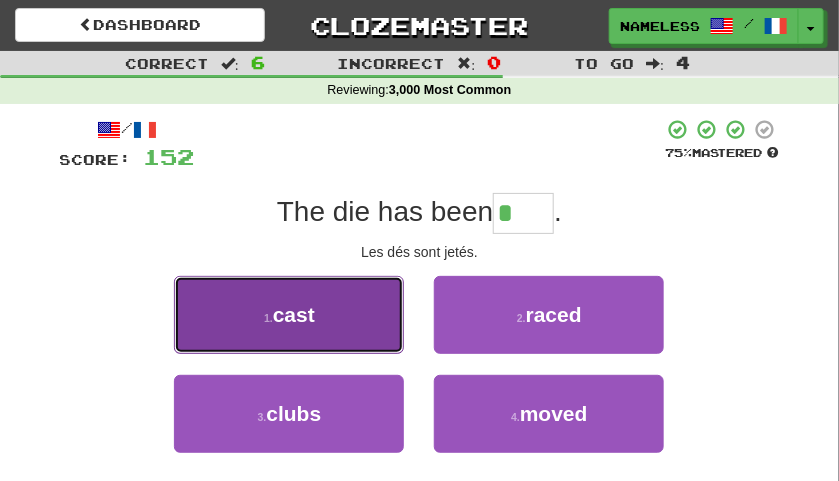 click on "1 . cast" at bounding box center [289, 315] 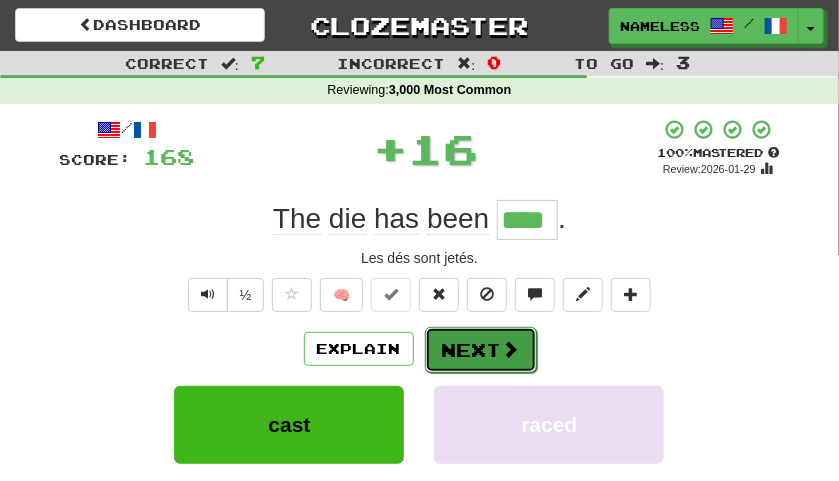 click on "Next" at bounding box center (481, 350) 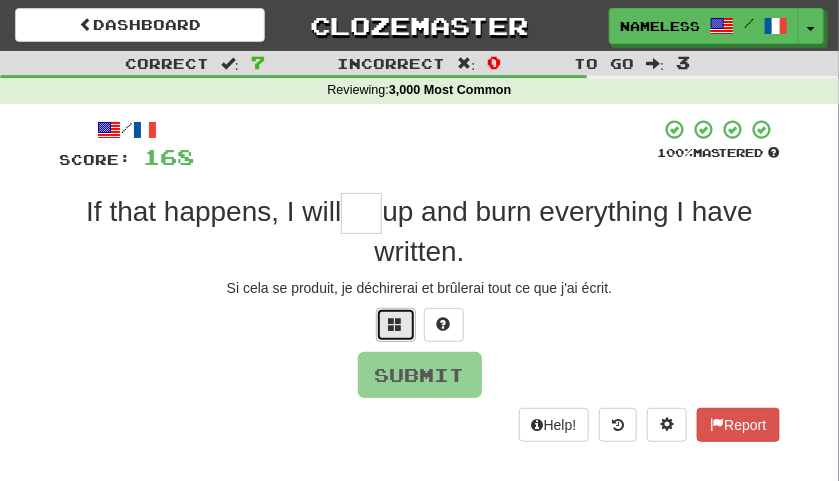click at bounding box center (396, 324) 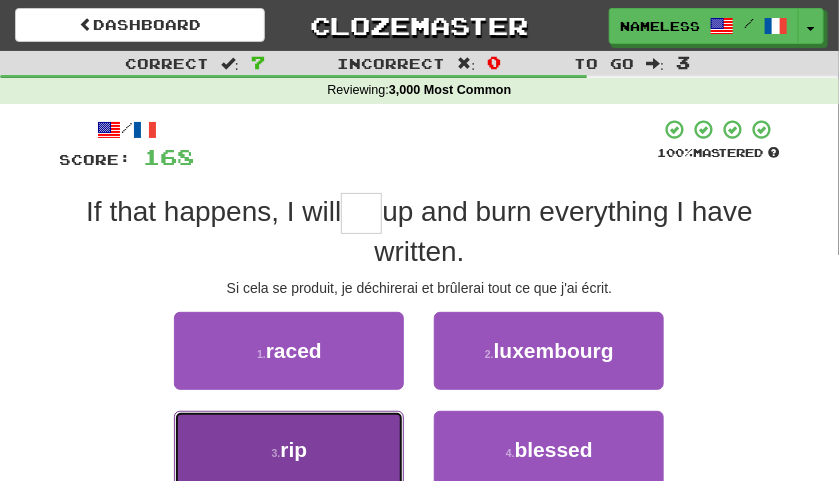 click on "3 . rip" at bounding box center (289, 450) 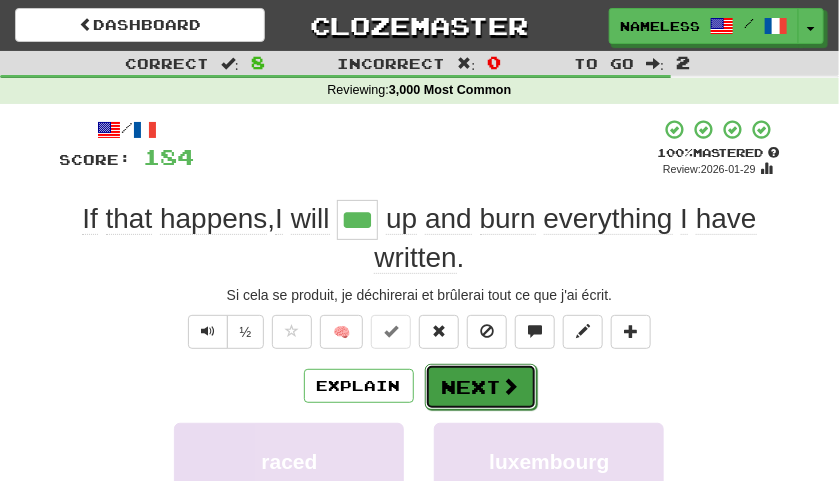 click on "Next" at bounding box center [481, 387] 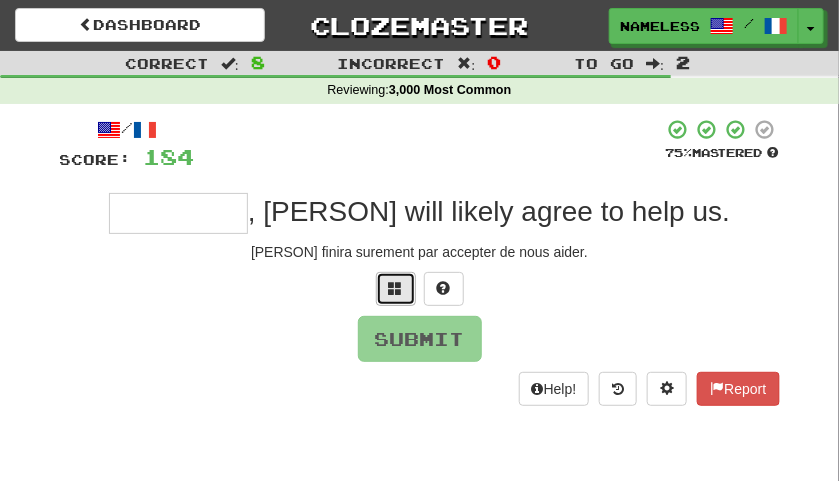 click at bounding box center (396, 288) 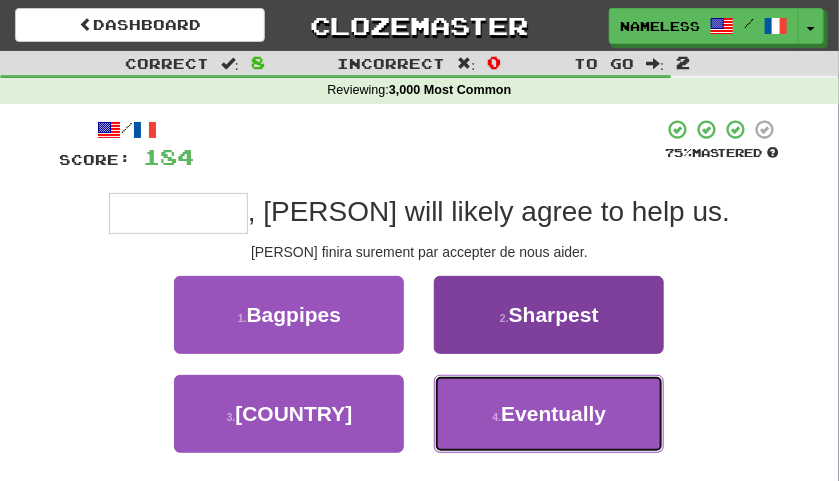 click on "4 . Eventually" at bounding box center (549, 414) 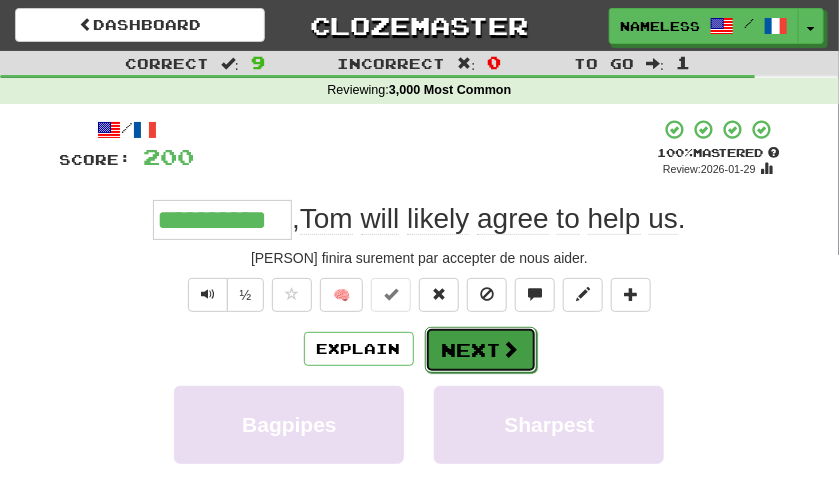 click on "Next" at bounding box center (481, 350) 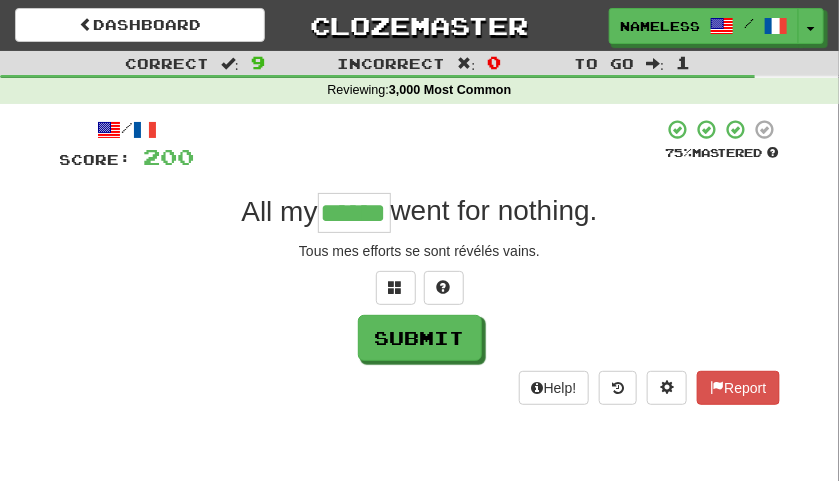 scroll, scrollTop: 0, scrollLeft: 0, axis: both 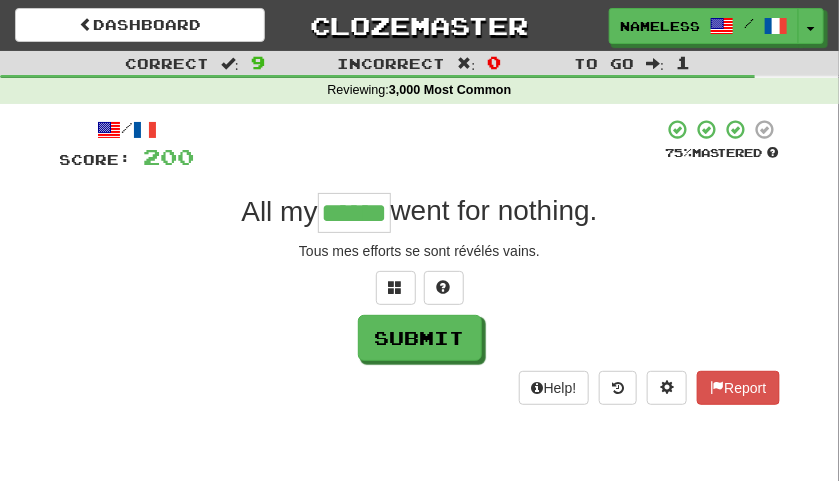 type on "******" 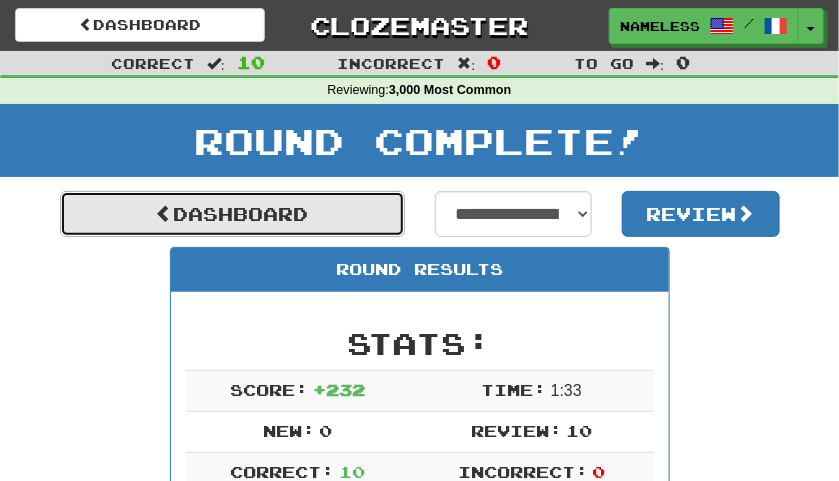 click on "Dashboard" at bounding box center (232, 214) 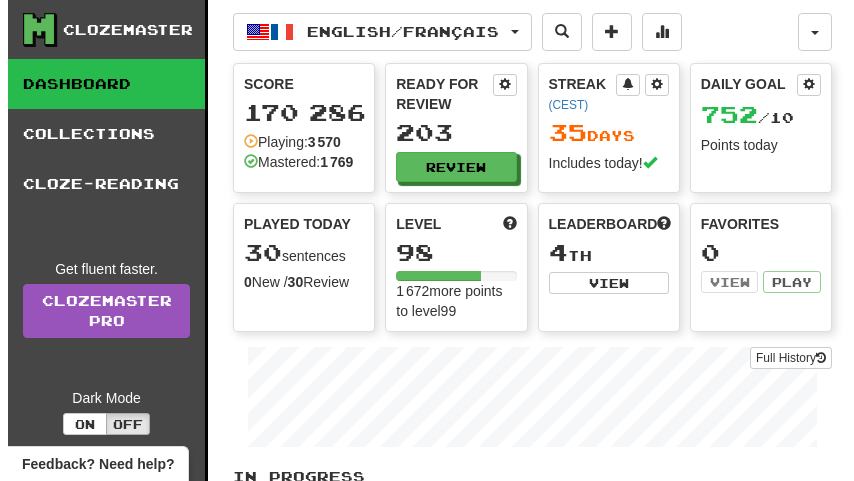scroll, scrollTop: 0, scrollLeft: 0, axis: both 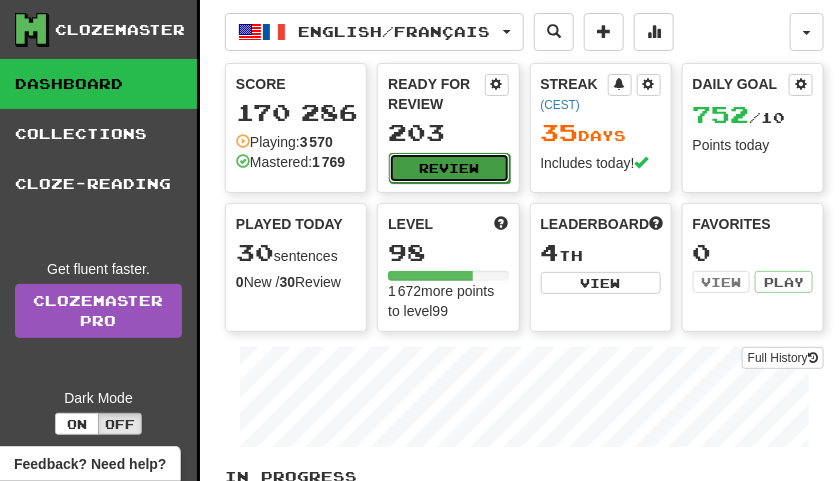 click on "Review" at bounding box center (449, 168) 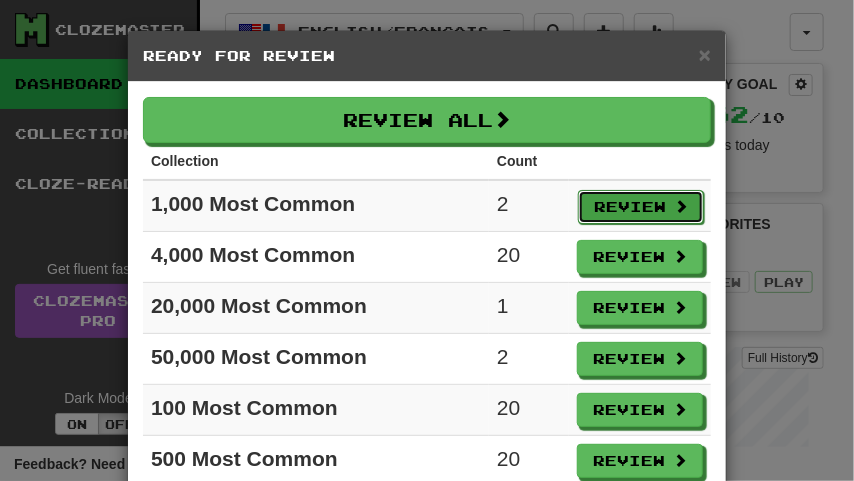 click on "Review" at bounding box center (641, 207) 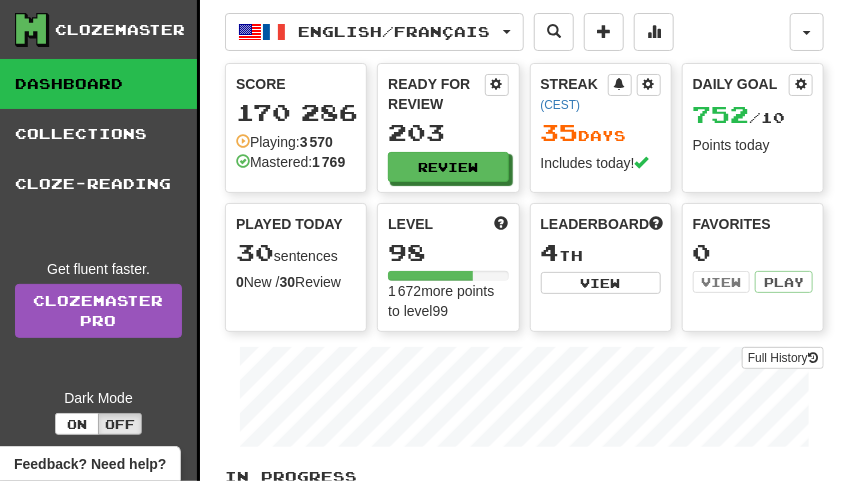 select on "**" 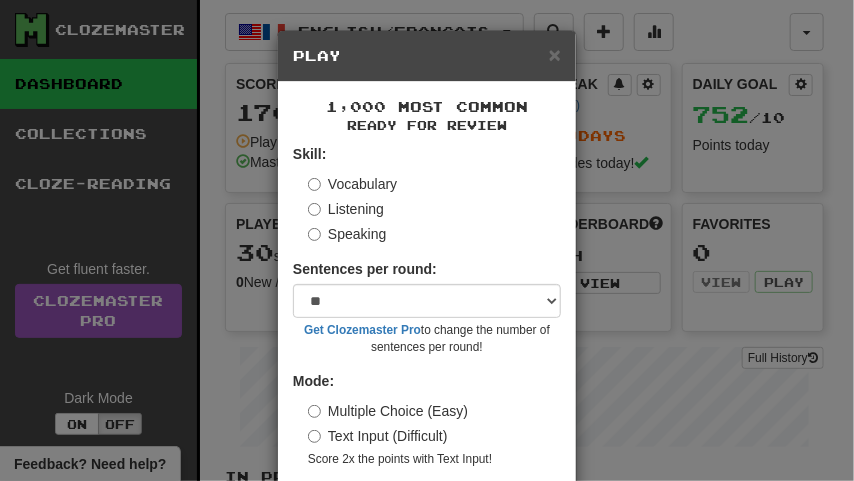 click on "Speaking" at bounding box center (347, 234) 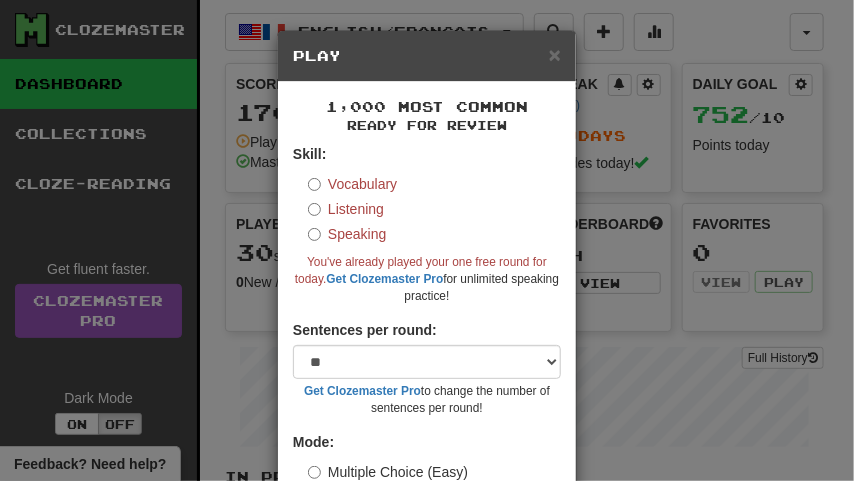click on "Listening" at bounding box center (346, 209) 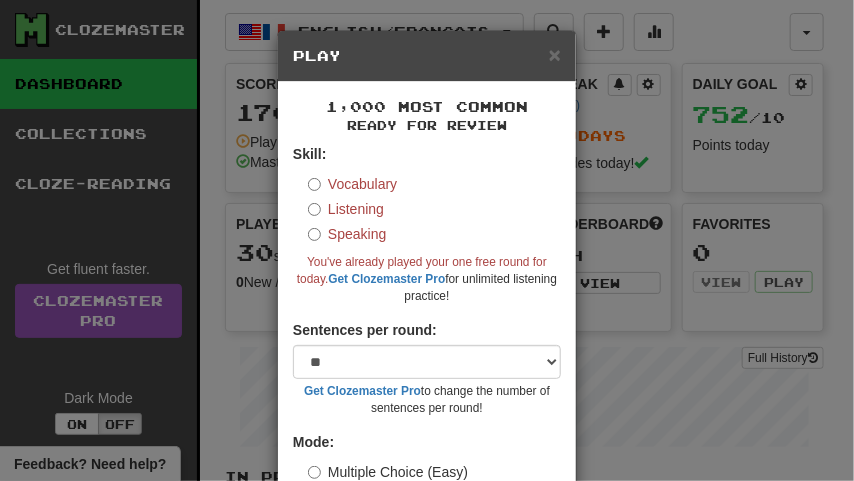 click on "Vocabulary" at bounding box center (352, 184) 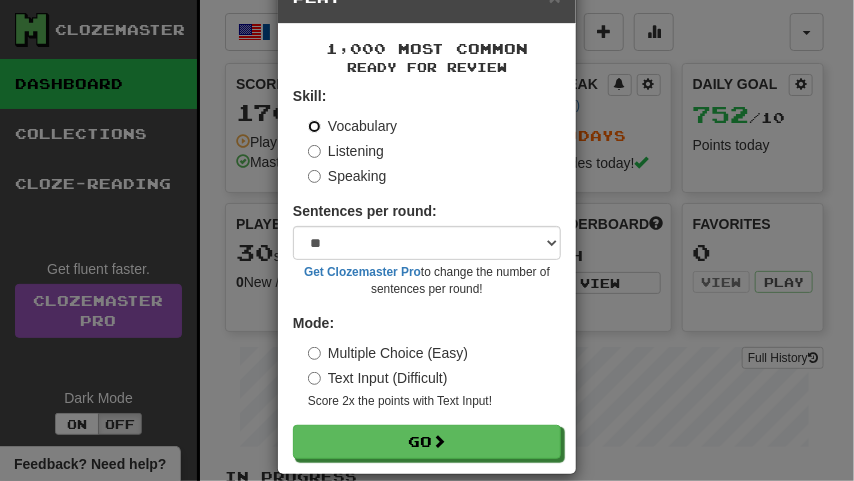 scroll, scrollTop: 80, scrollLeft: 0, axis: vertical 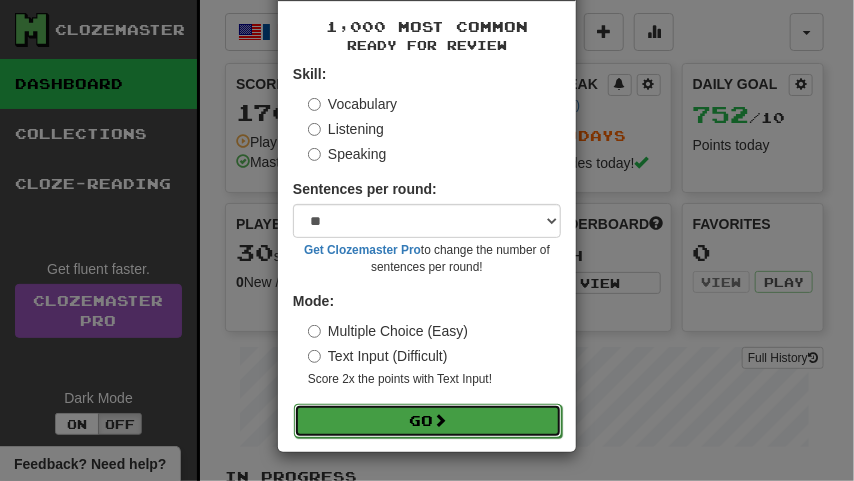 click on "Go" at bounding box center (428, 421) 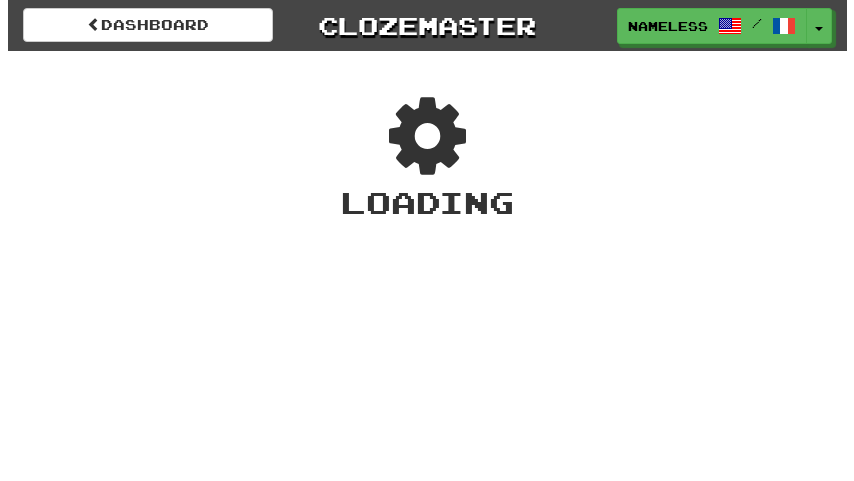 scroll, scrollTop: 0, scrollLeft: 0, axis: both 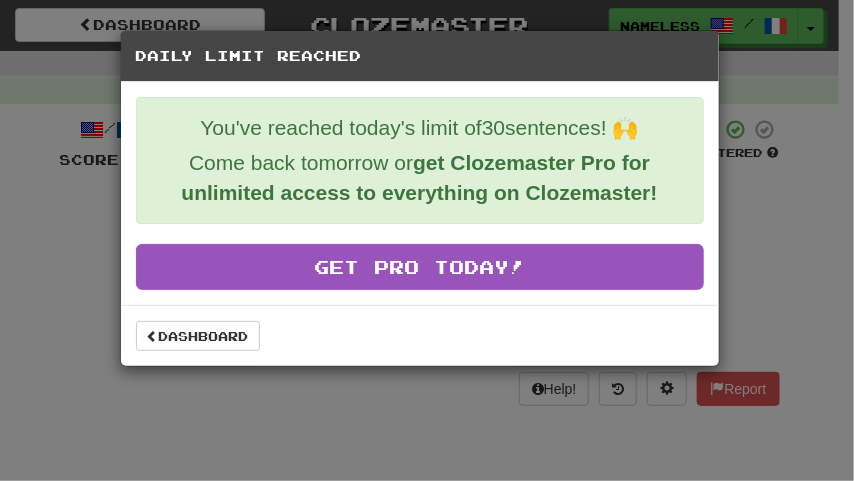 click on "Daily Limit Reached You've reached today's limit of  30  sentences! 🙌  Come back tomorrow or  get Clozemaster Pro for unlimited access to everything on Clozemaster! Get Pro Today! Dashboard" at bounding box center (427, 240) 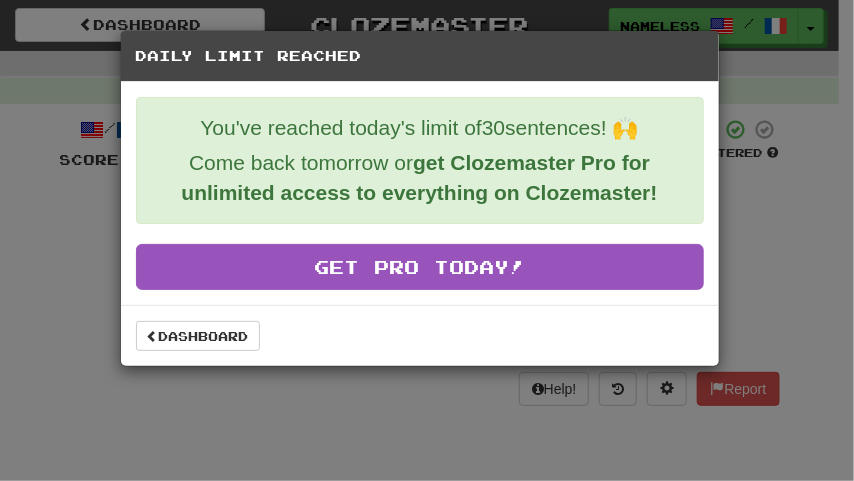 click on "Daily Limit Reached You've reached today's limit of  30  sentences! 🙌  Come back tomorrow or  get Clozemaster Pro for unlimited access to everything on Clozemaster! Get Pro Today! Dashboard" at bounding box center [427, 240] 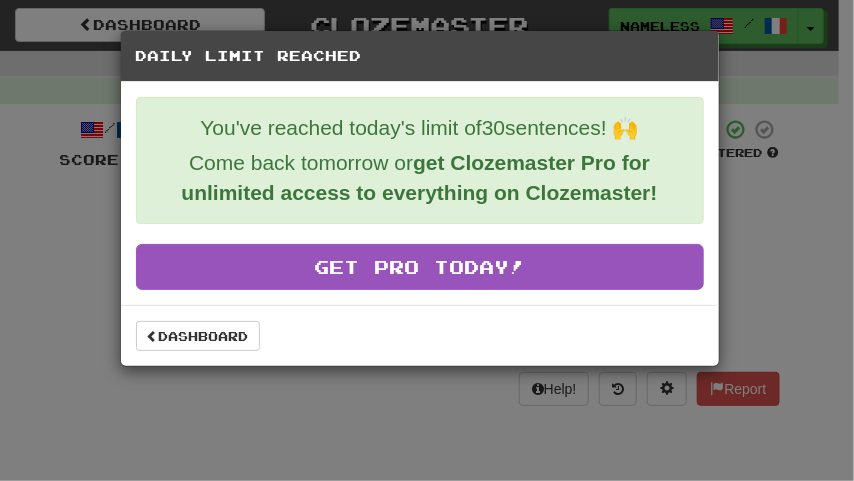 click on "Daily Limit Reached You've reached today's limit of  30  sentences! 🙌  Come back tomorrow or  get Clozemaster Pro for unlimited access to everything on Clozemaster! Get Pro Today! Dashboard" at bounding box center [427, 240] 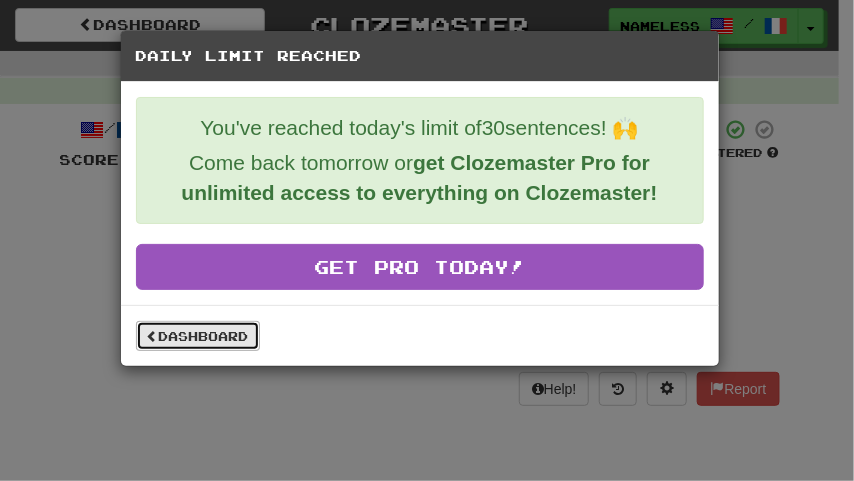 click on "Dashboard" at bounding box center (198, 336) 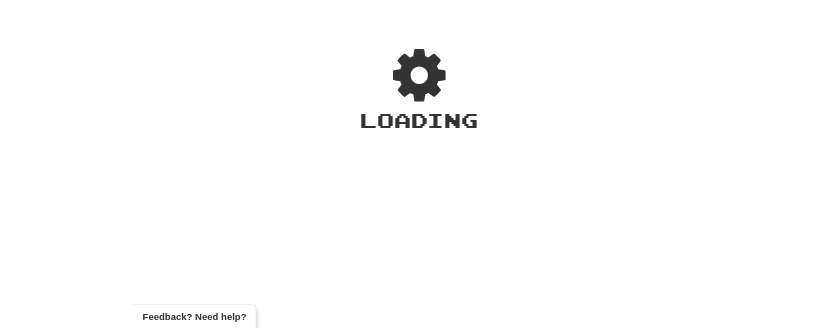 scroll, scrollTop: 0, scrollLeft: 0, axis: both 